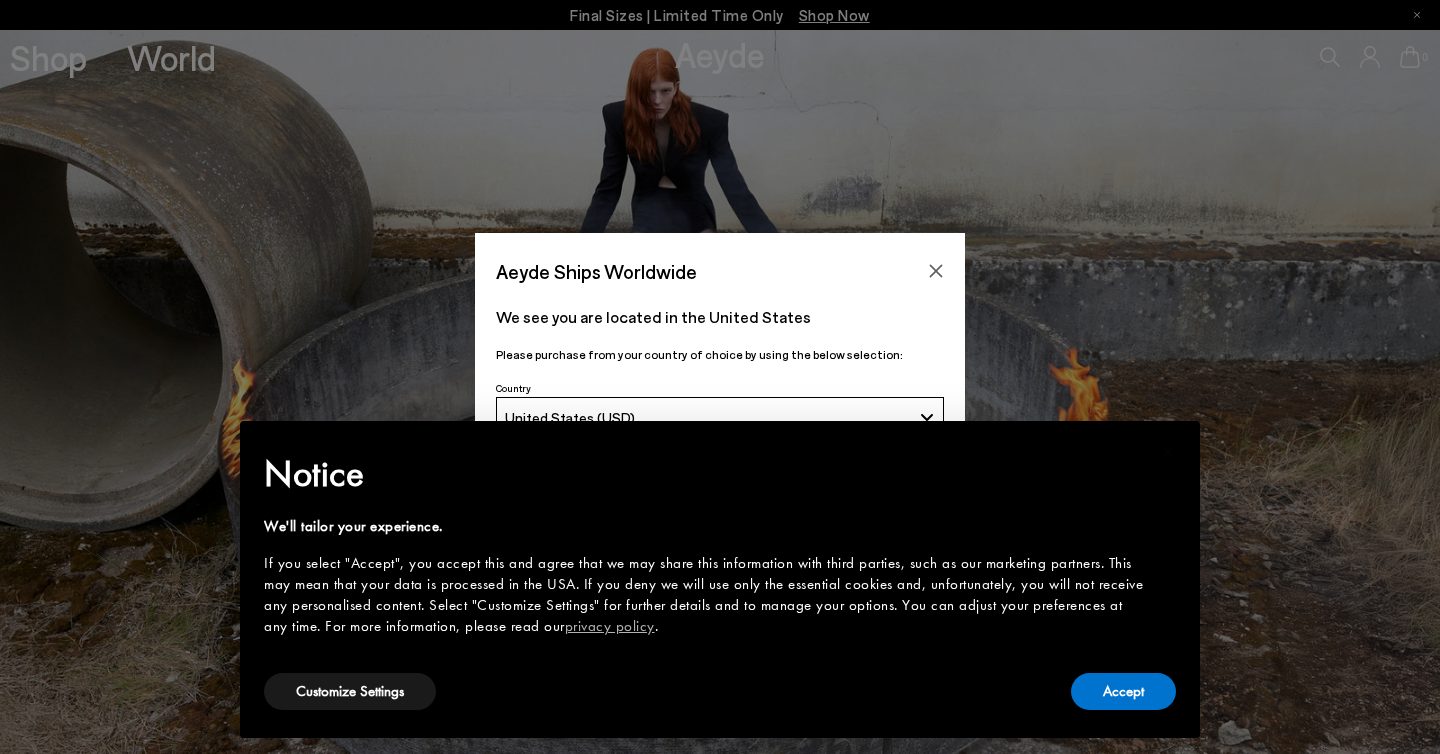 scroll, scrollTop: 0, scrollLeft: 0, axis: both 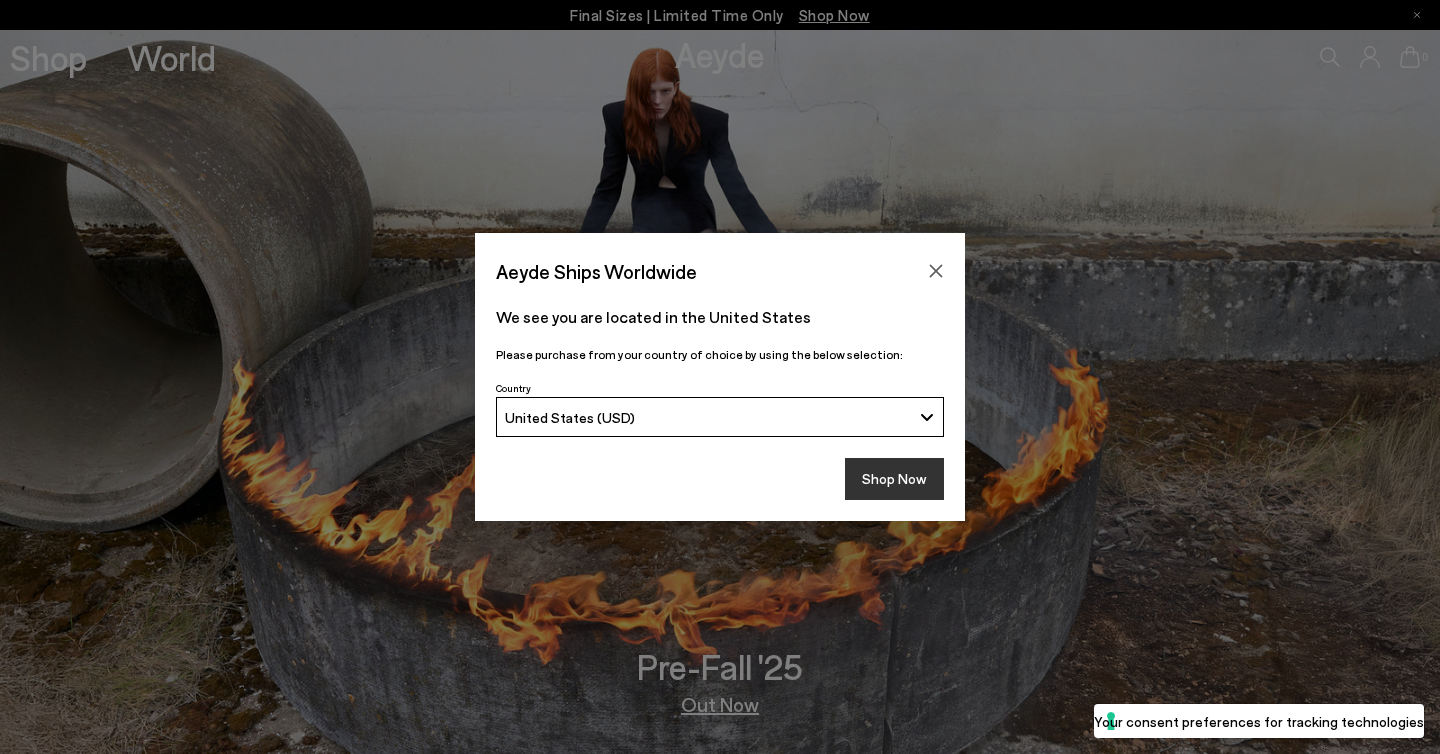 click on "Shop Now" at bounding box center (894, 479) 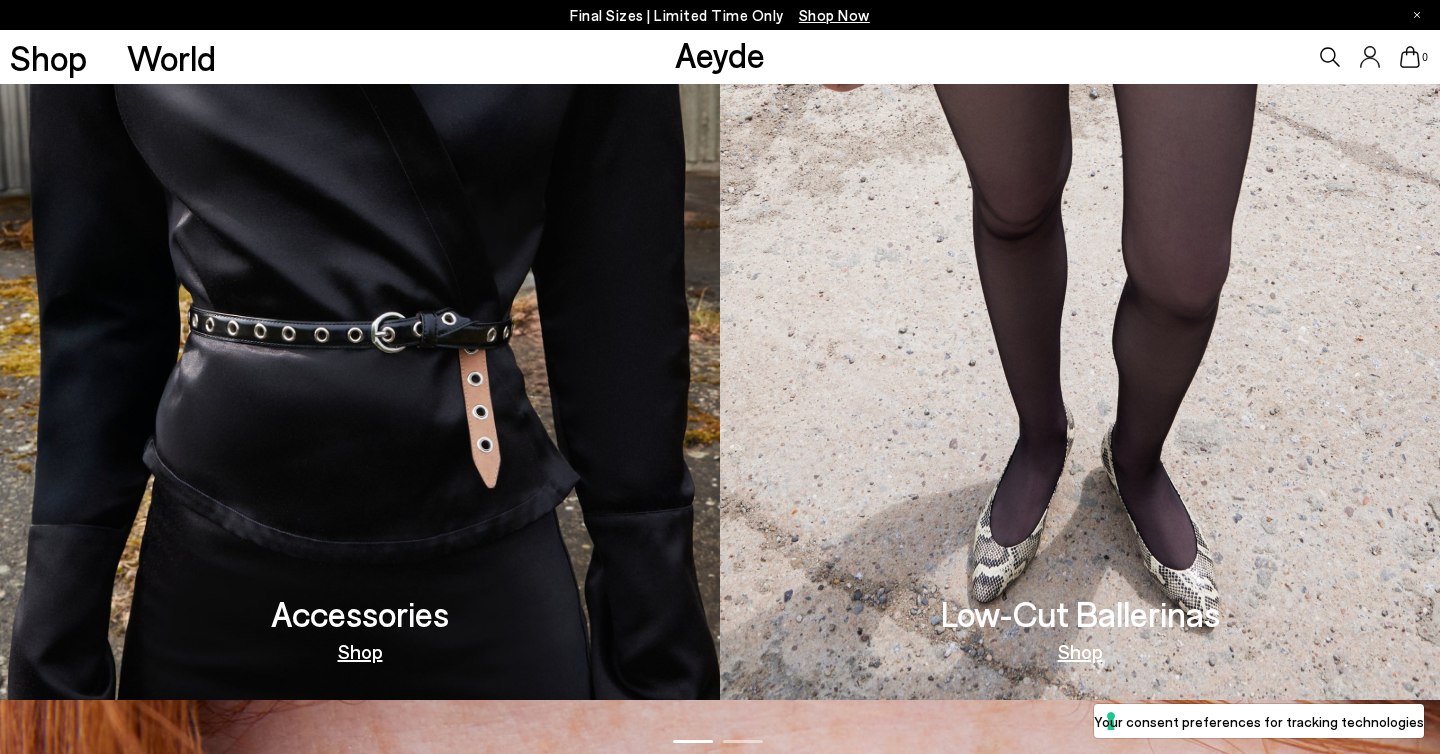 scroll, scrollTop: 1879, scrollLeft: 0, axis: vertical 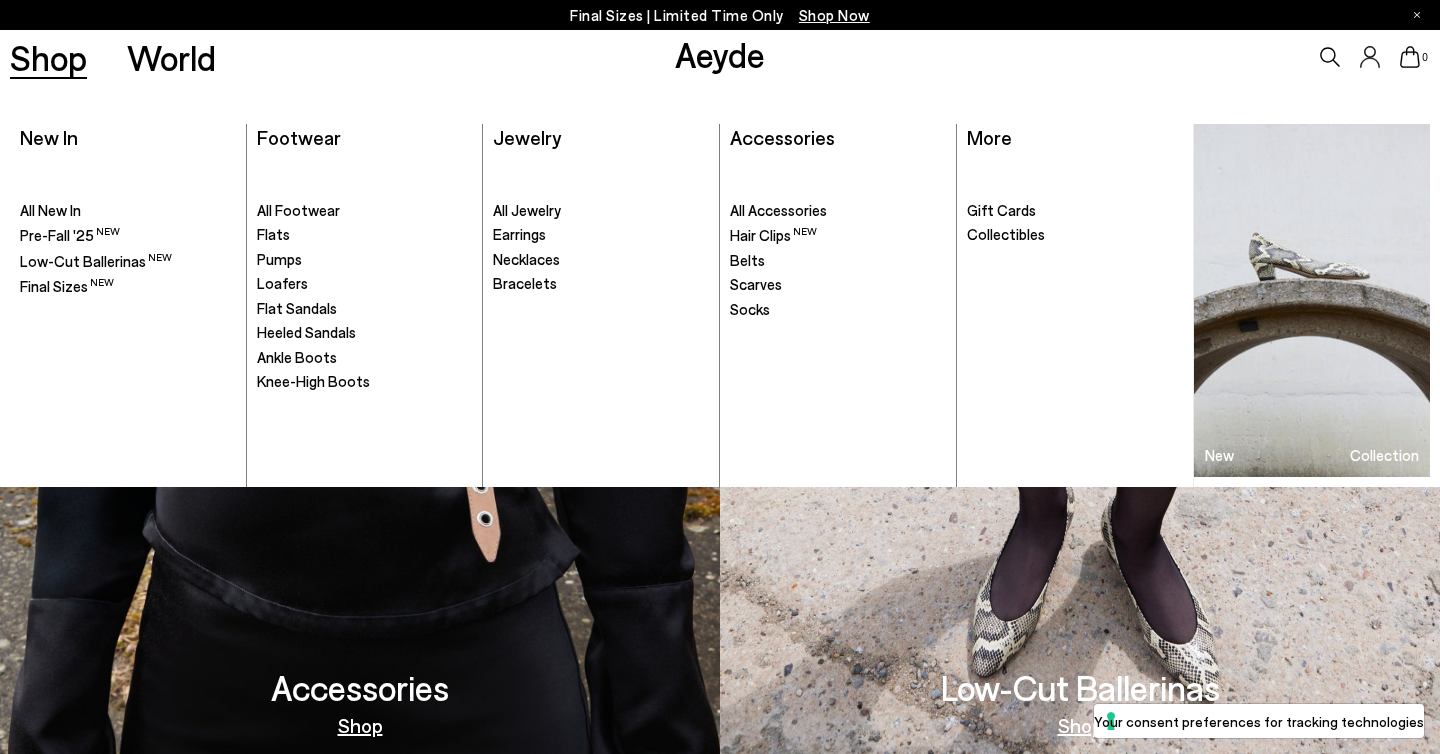 click on "Shop" at bounding box center [48, 57] 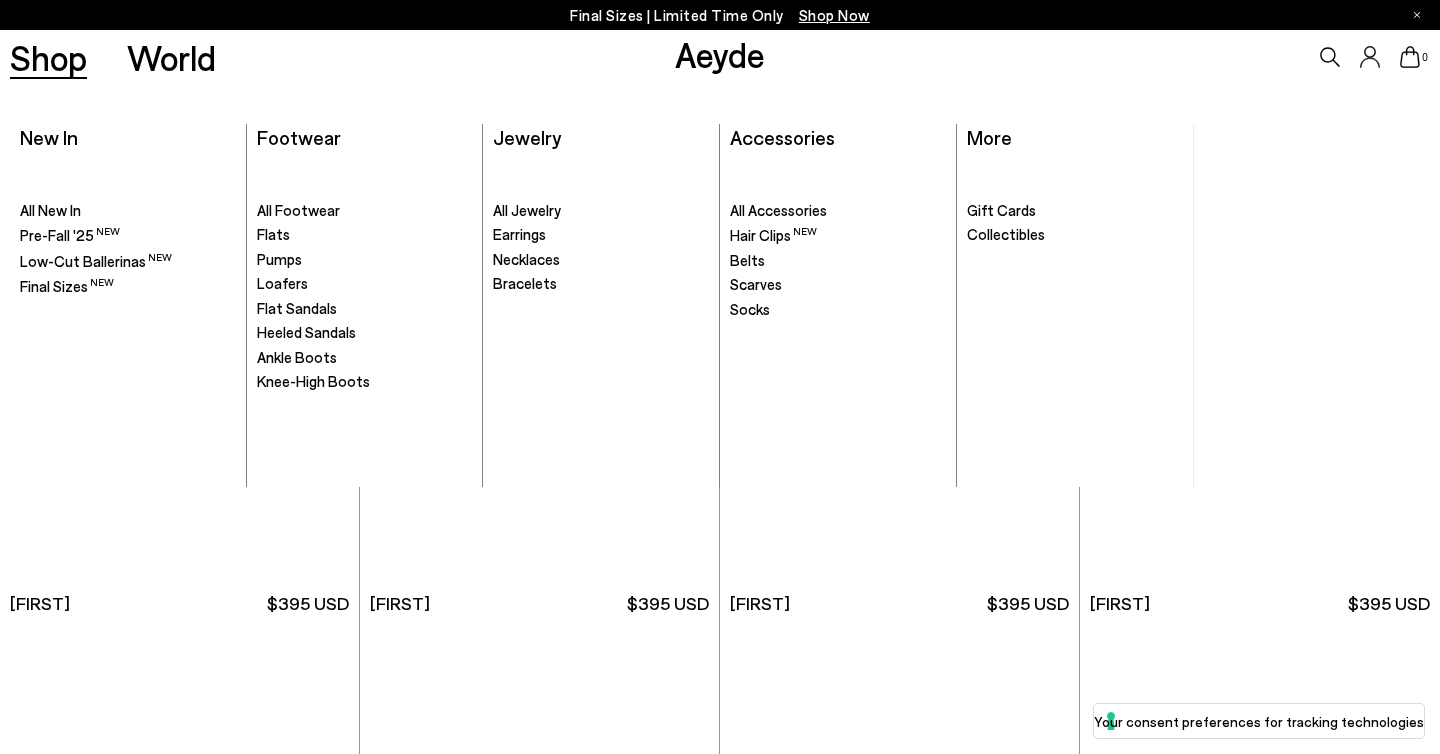 scroll, scrollTop: 0, scrollLeft: 0, axis: both 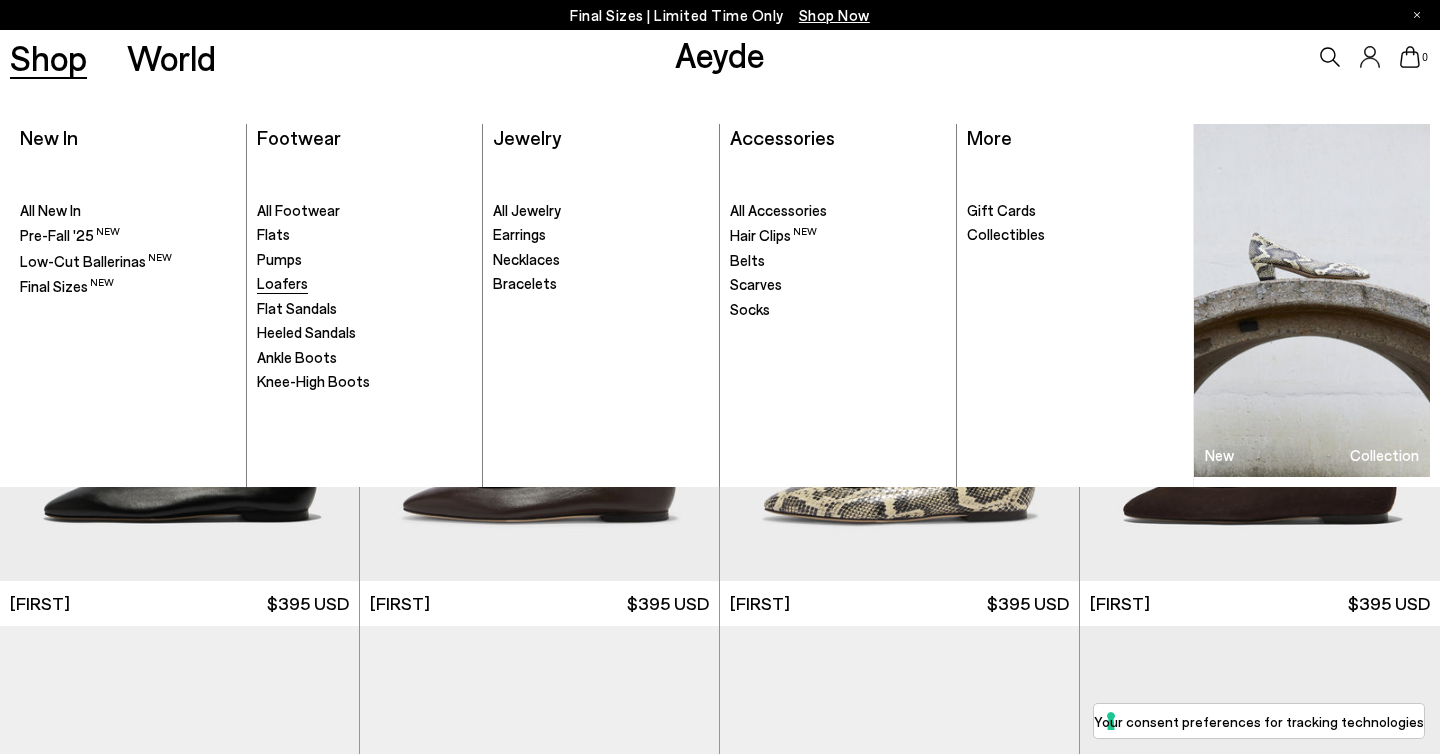 click on "Loafers" at bounding box center [282, 283] 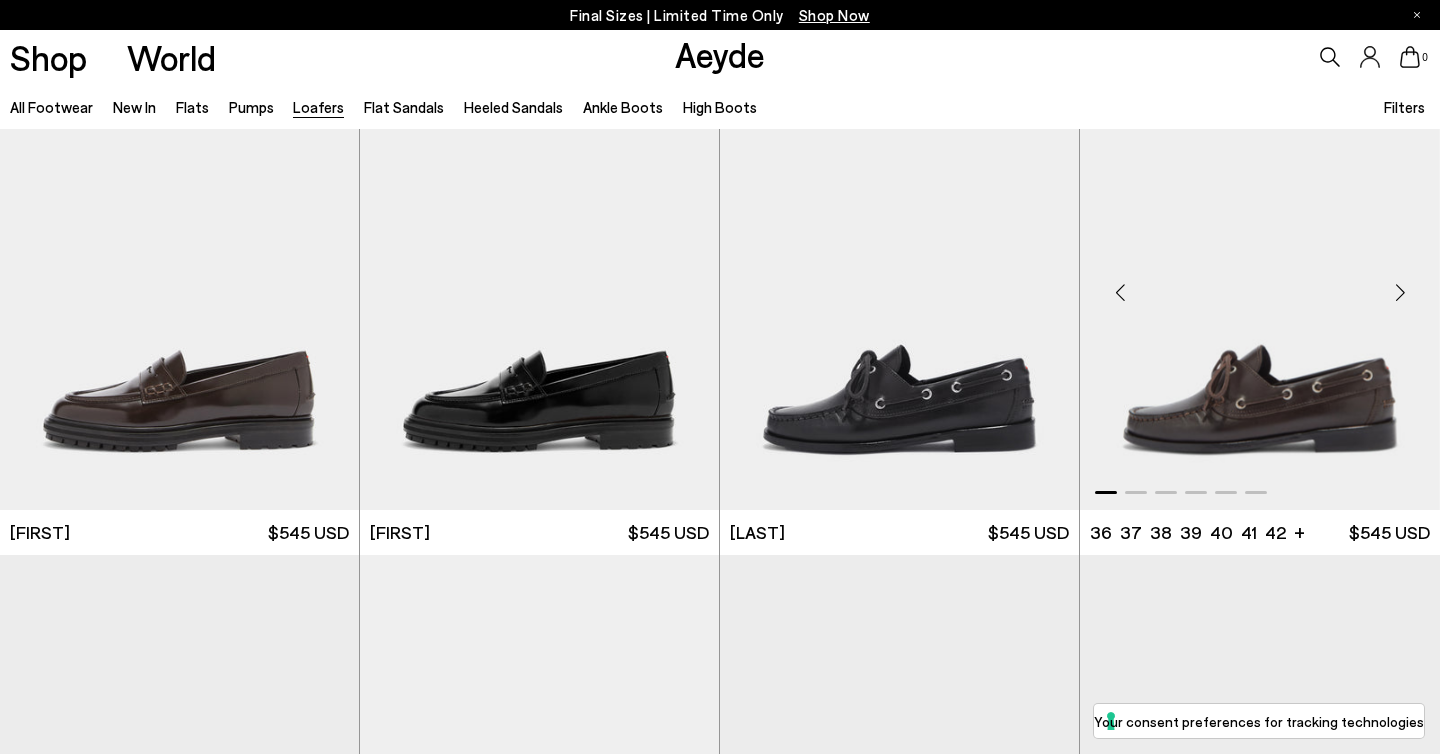 scroll, scrollTop: 569, scrollLeft: 0, axis: vertical 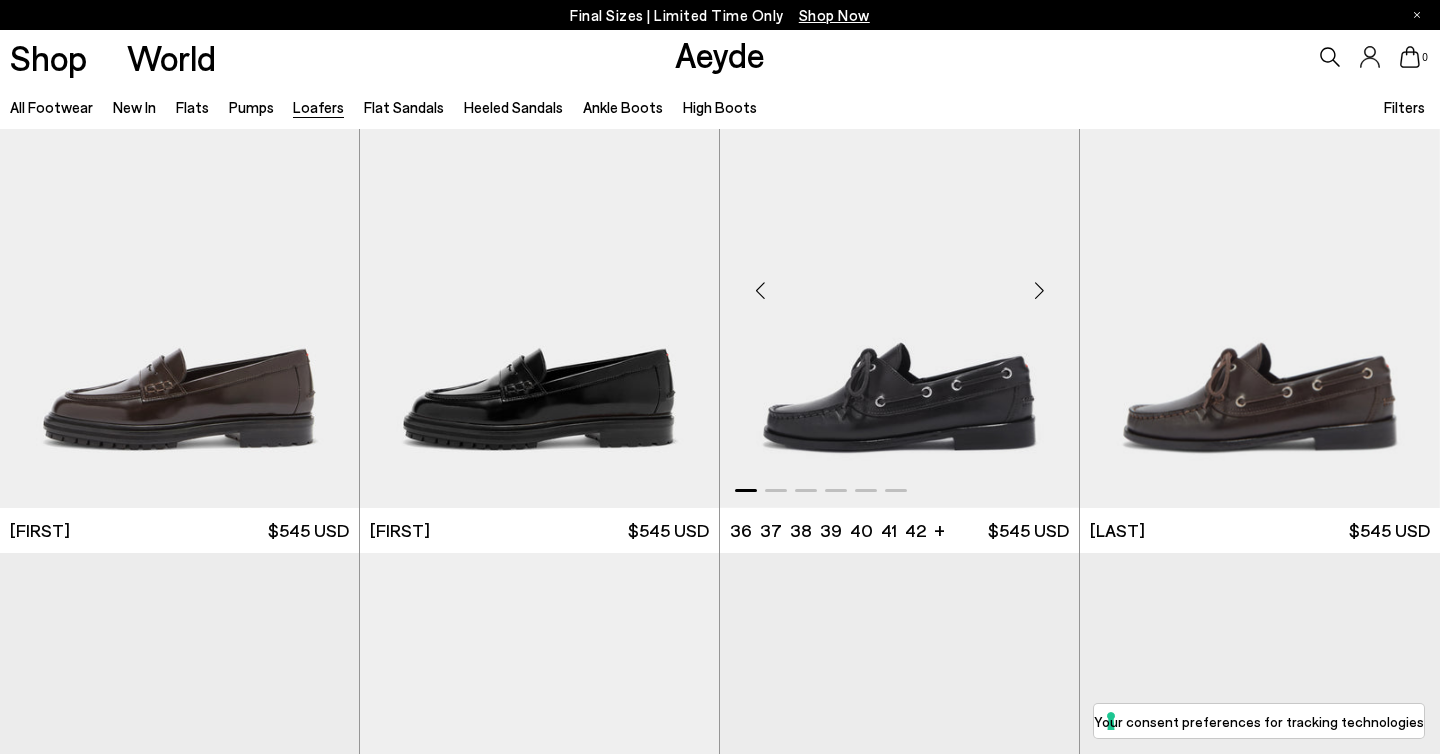 click at bounding box center [1039, 290] 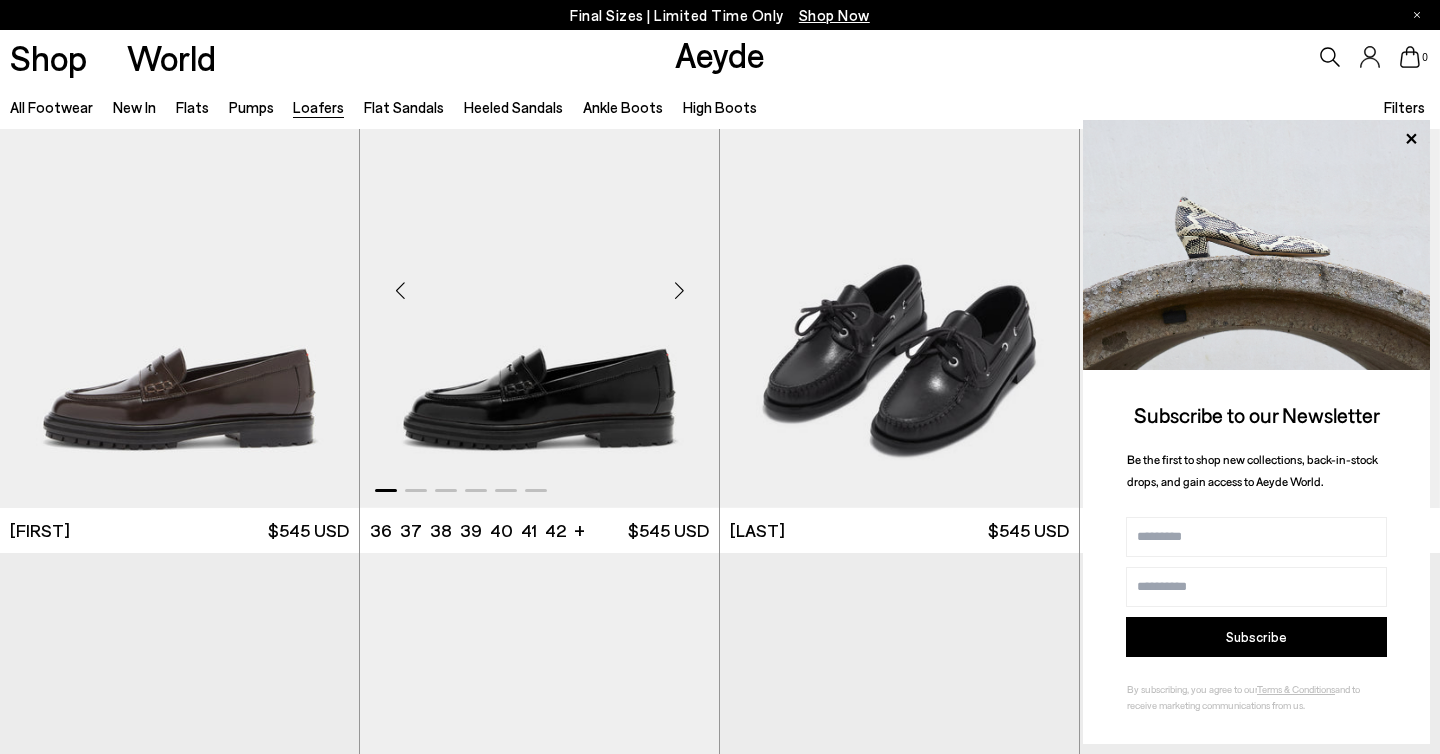 click at bounding box center (679, 290) 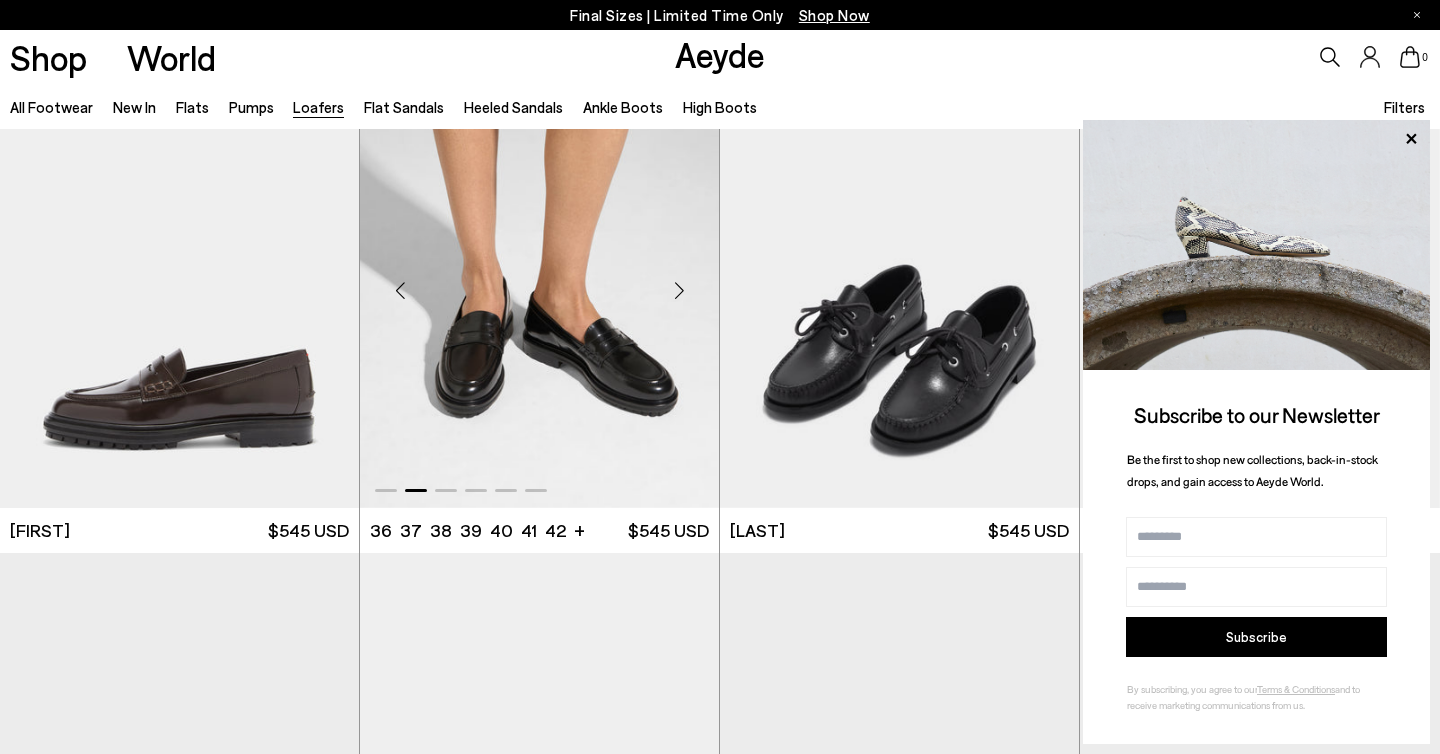 click at bounding box center [679, 290] 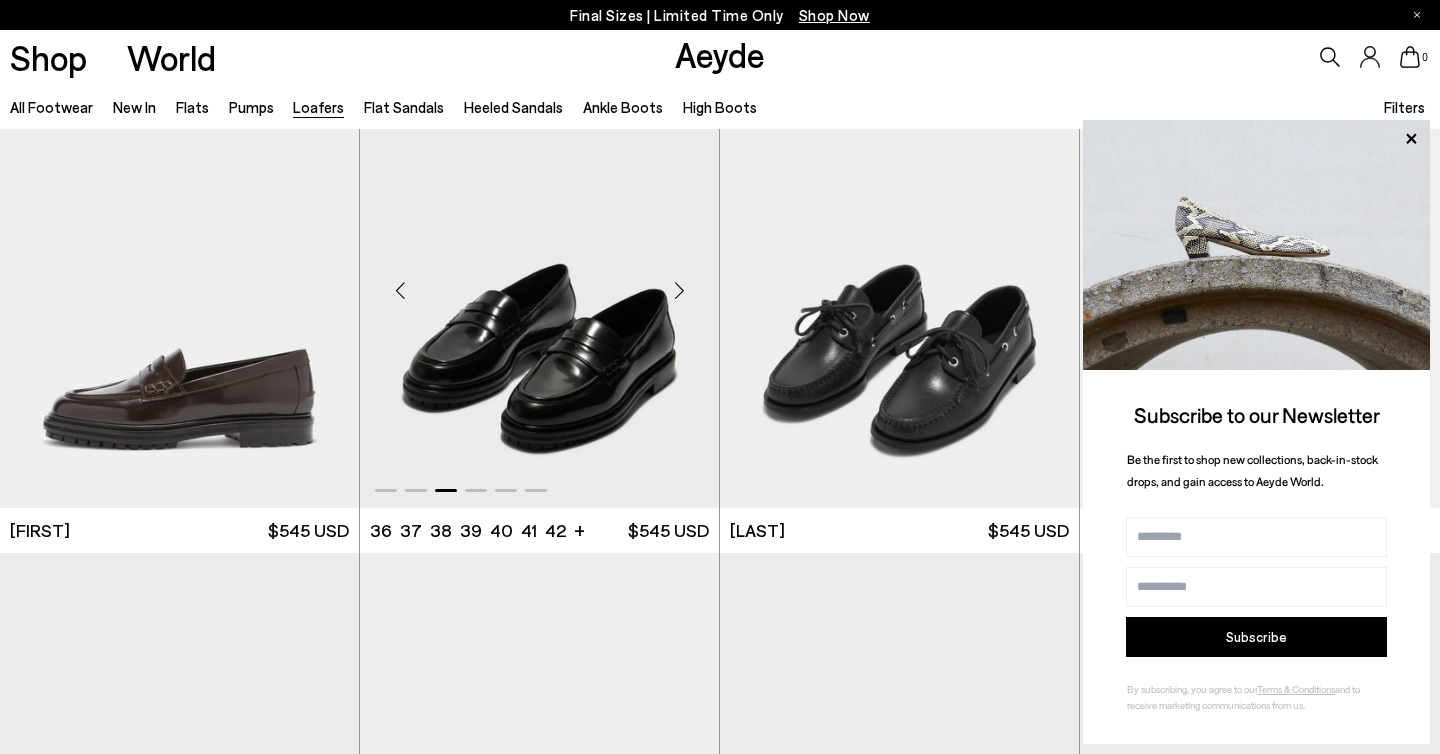 click at bounding box center [679, 290] 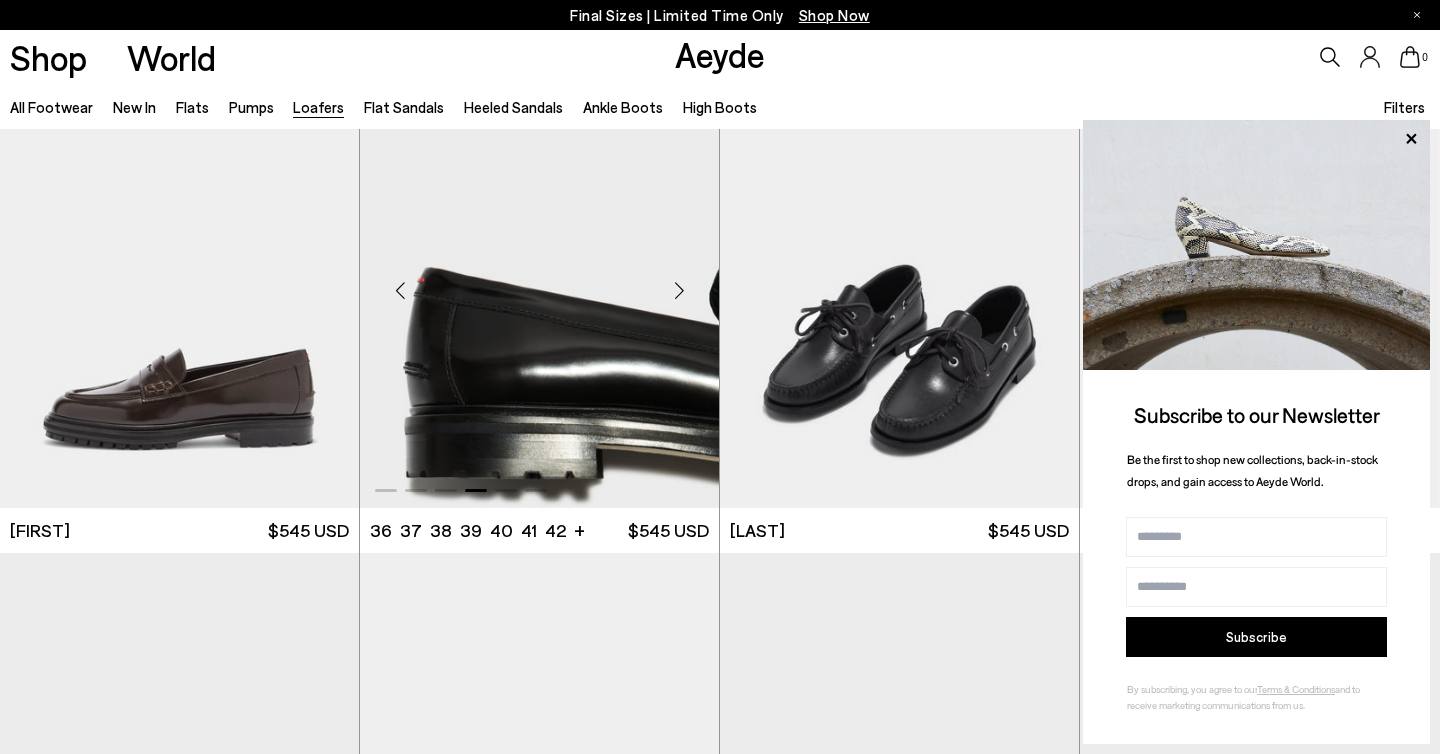 click at bounding box center [679, 290] 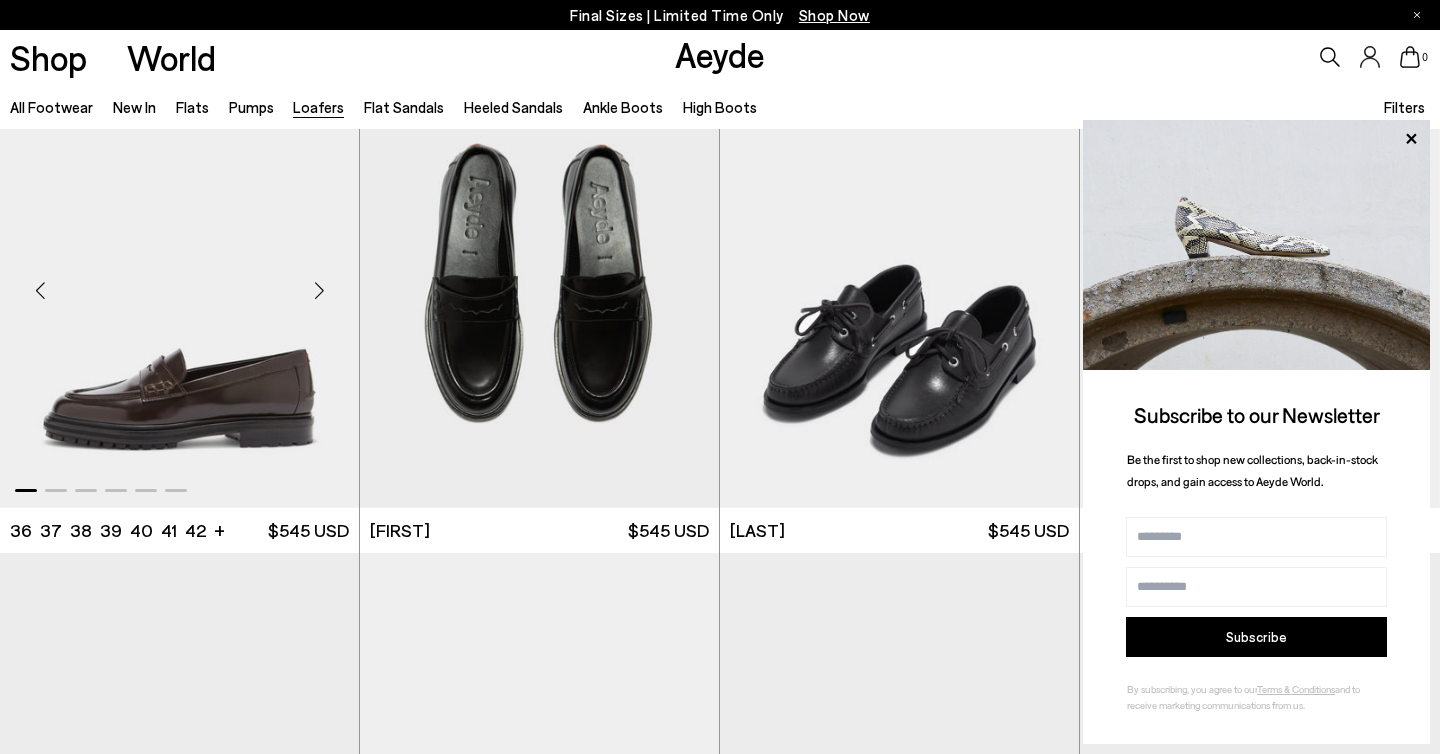 click at bounding box center (319, 290) 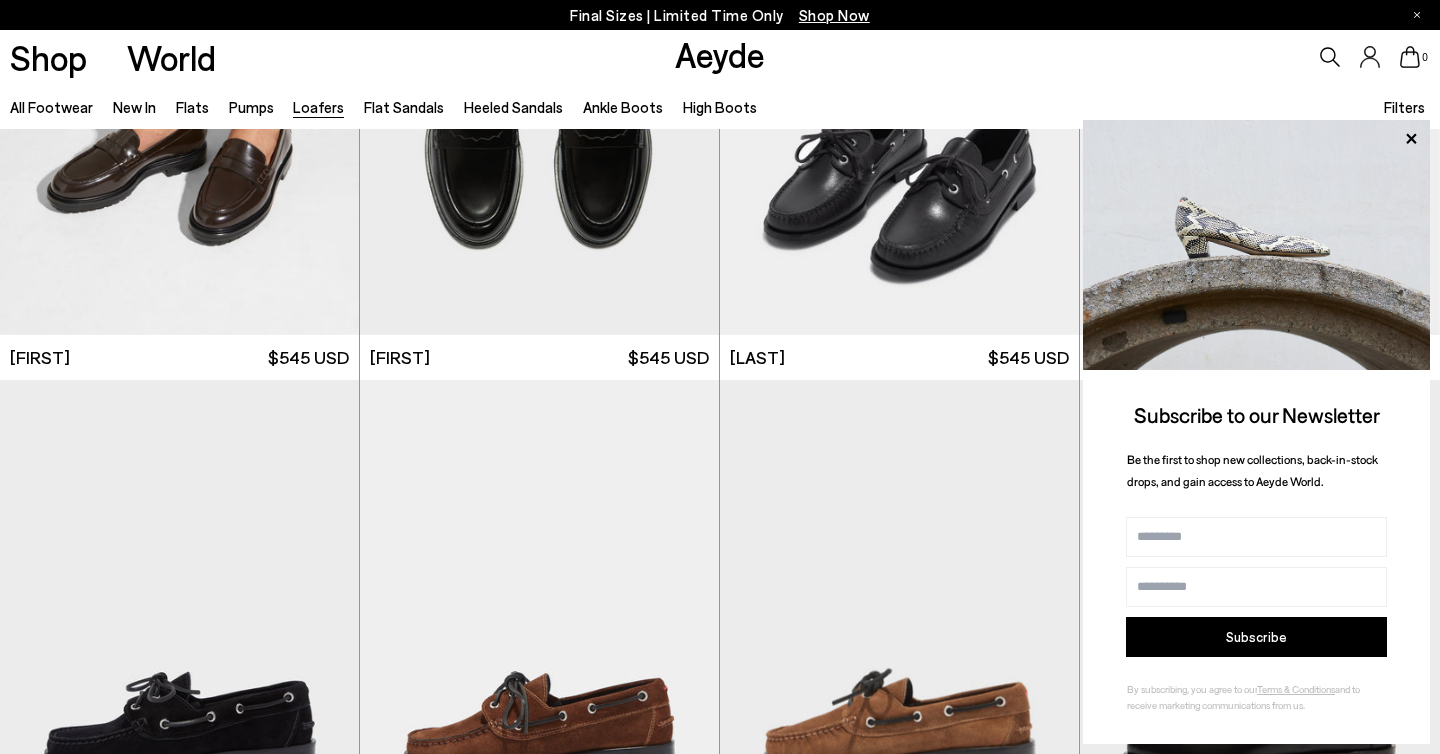scroll, scrollTop: 798, scrollLeft: 0, axis: vertical 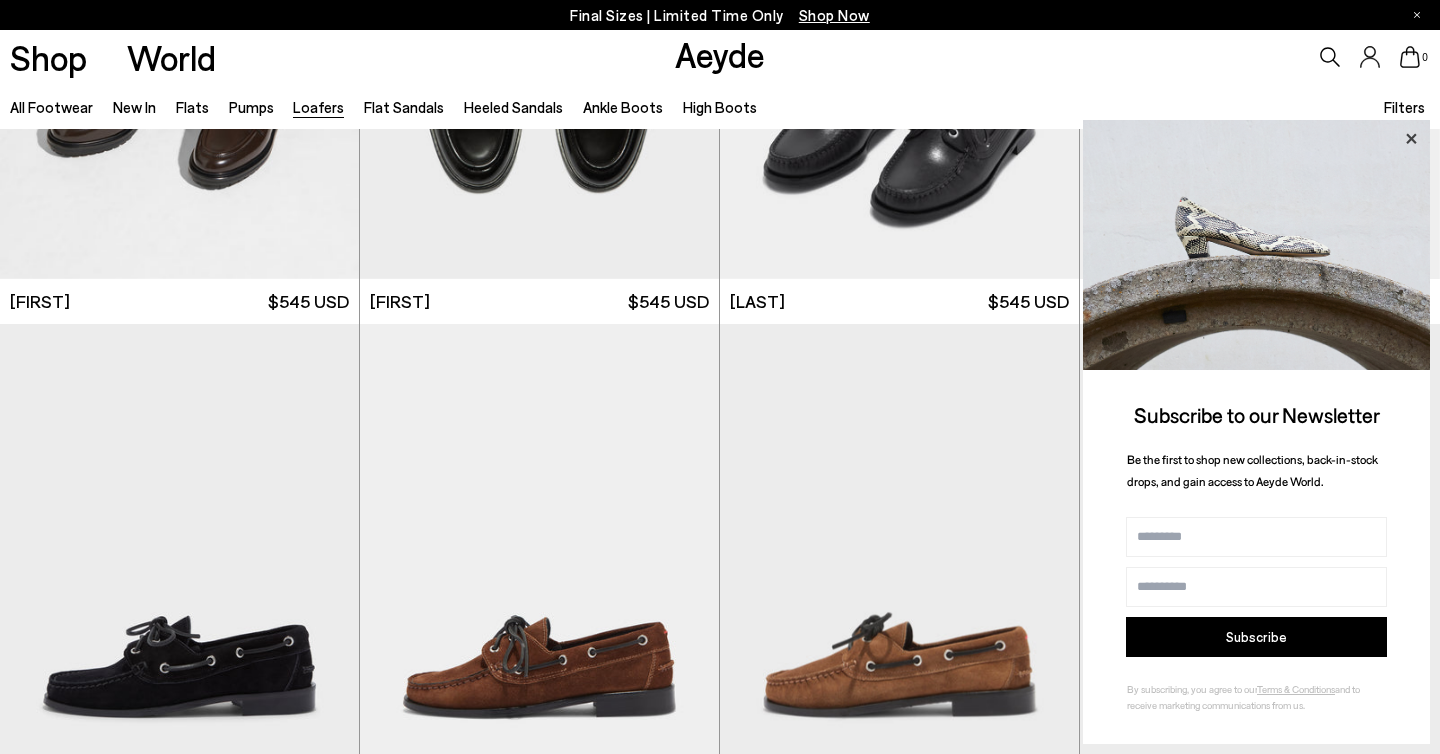 click 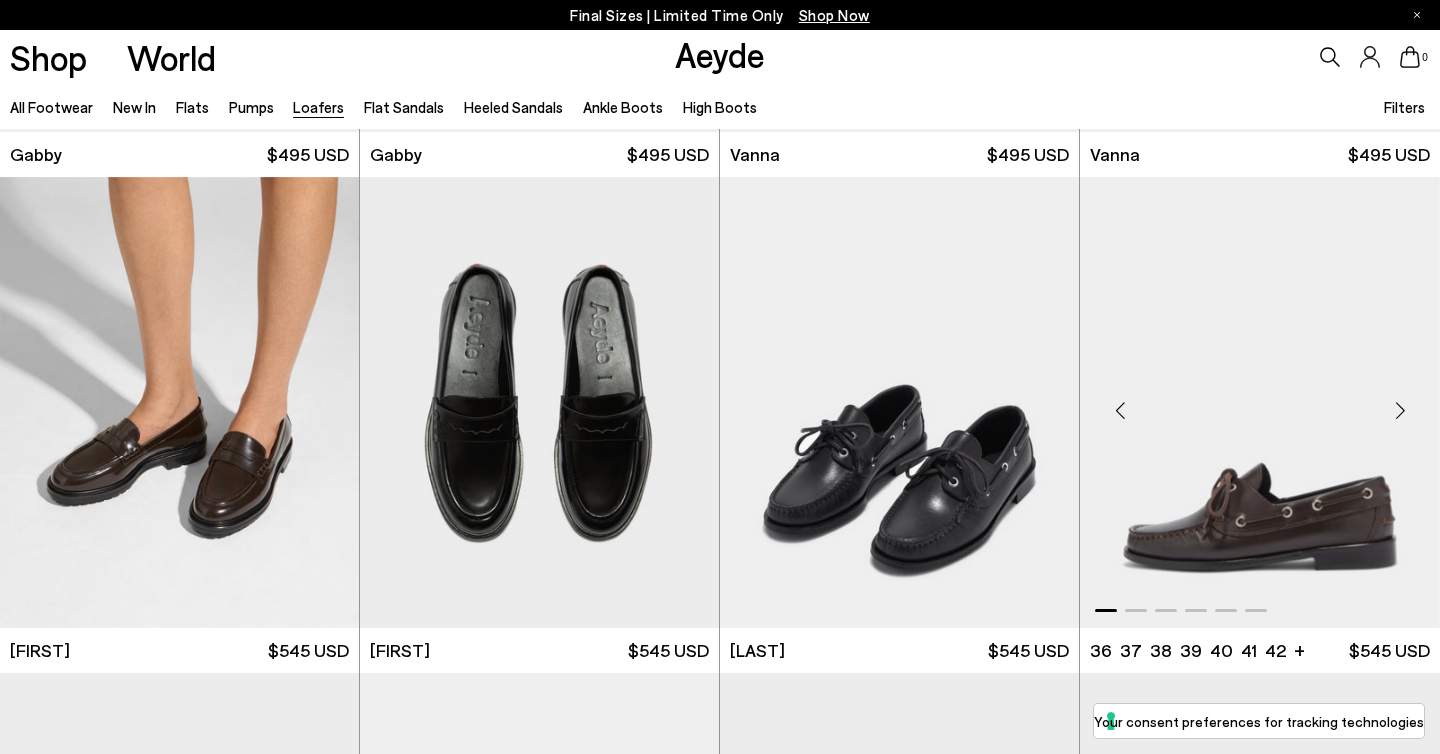 scroll, scrollTop: 449, scrollLeft: 0, axis: vertical 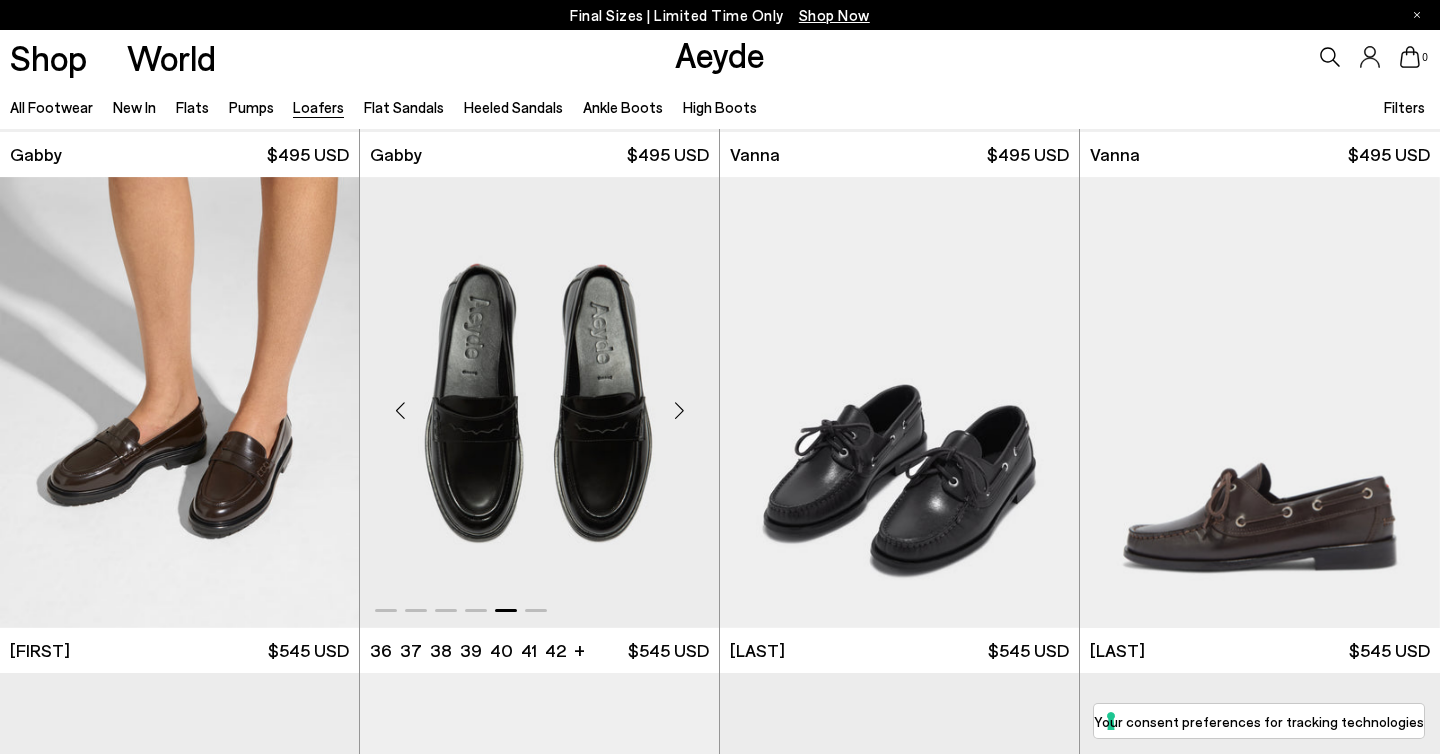 click at bounding box center [679, 410] 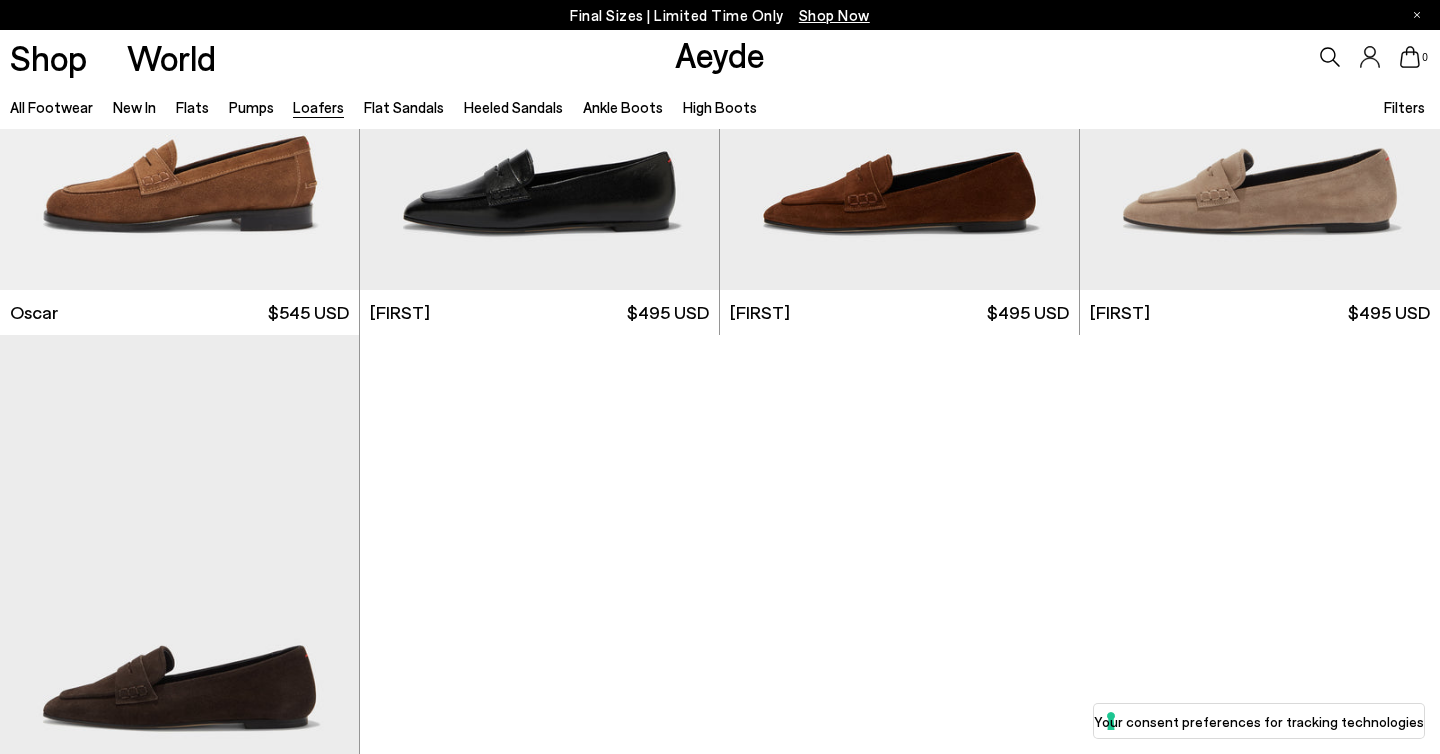 scroll, scrollTop: 2365, scrollLeft: 0, axis: vertical 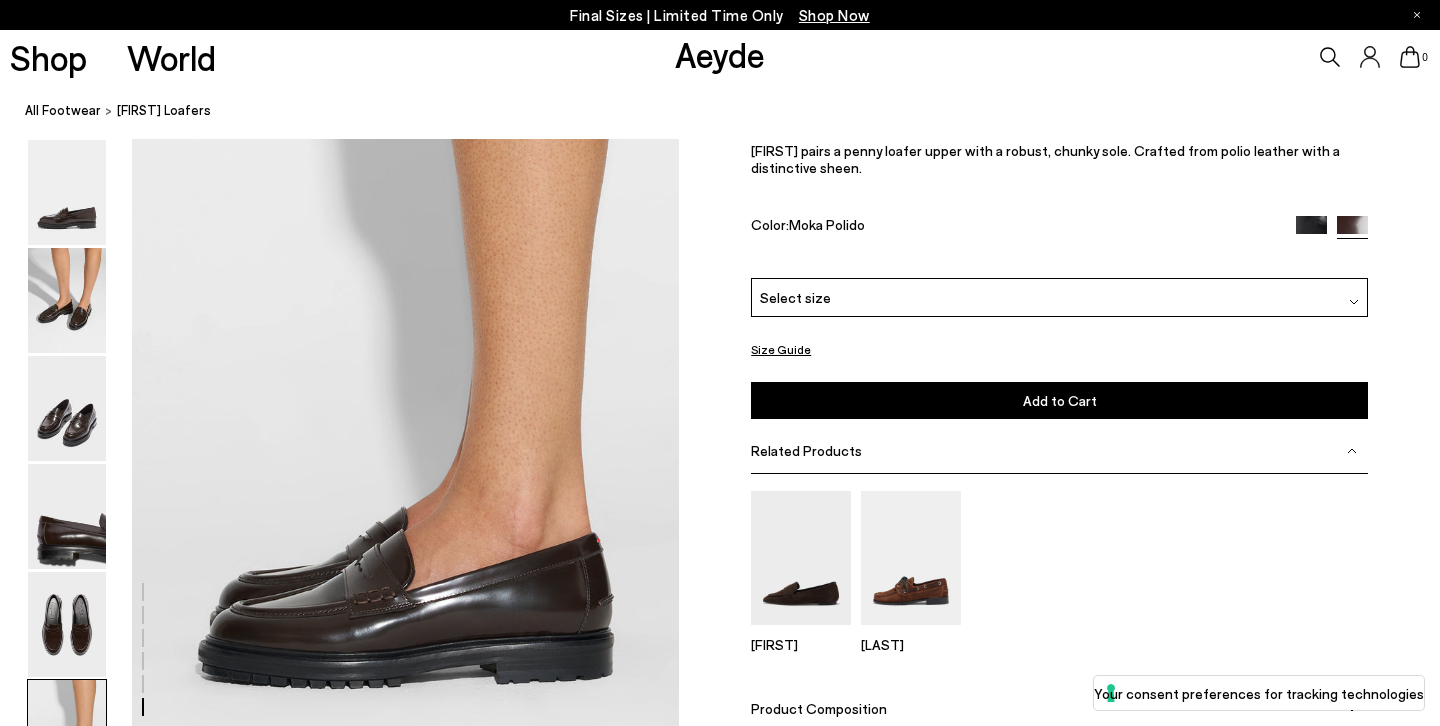 click on "Select size" at bounding box center [1059, 297] 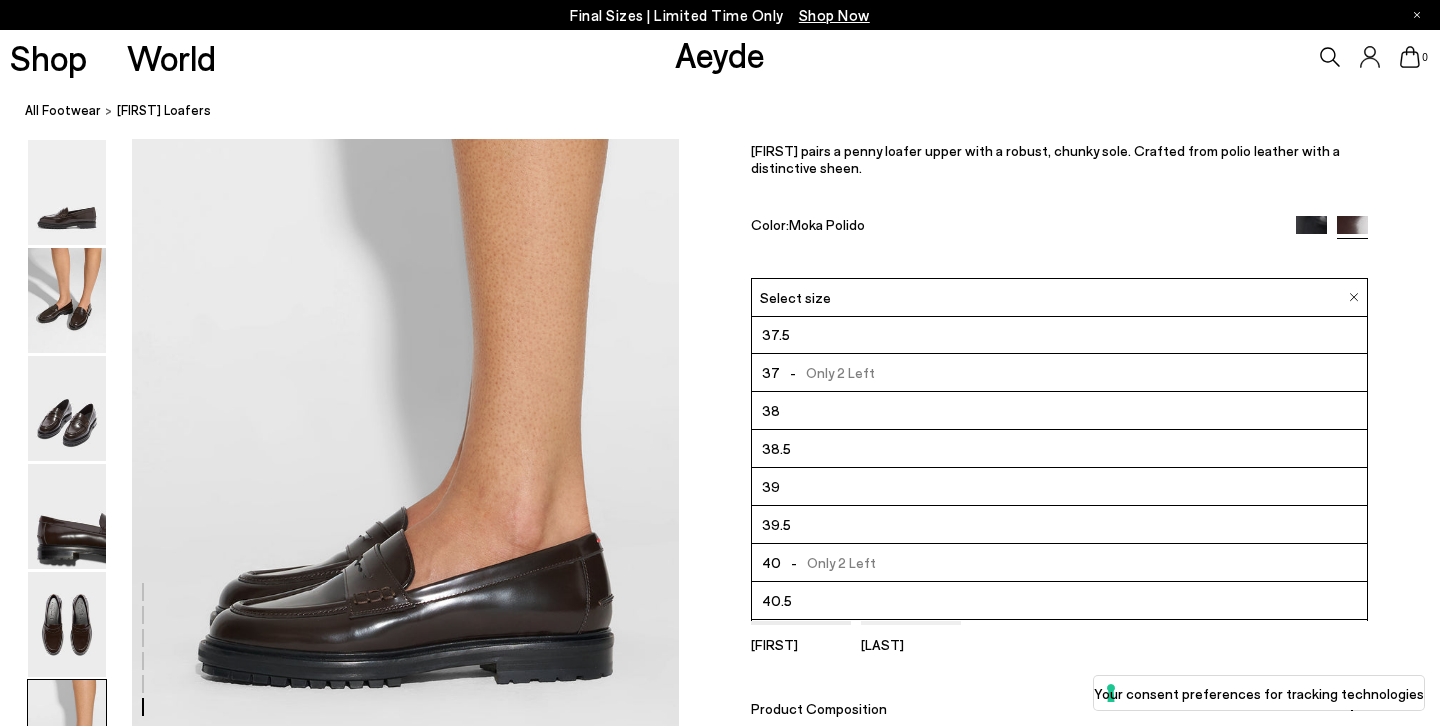 scroll, scrollTop: 59, scrollLeft: 0, axis: vertical 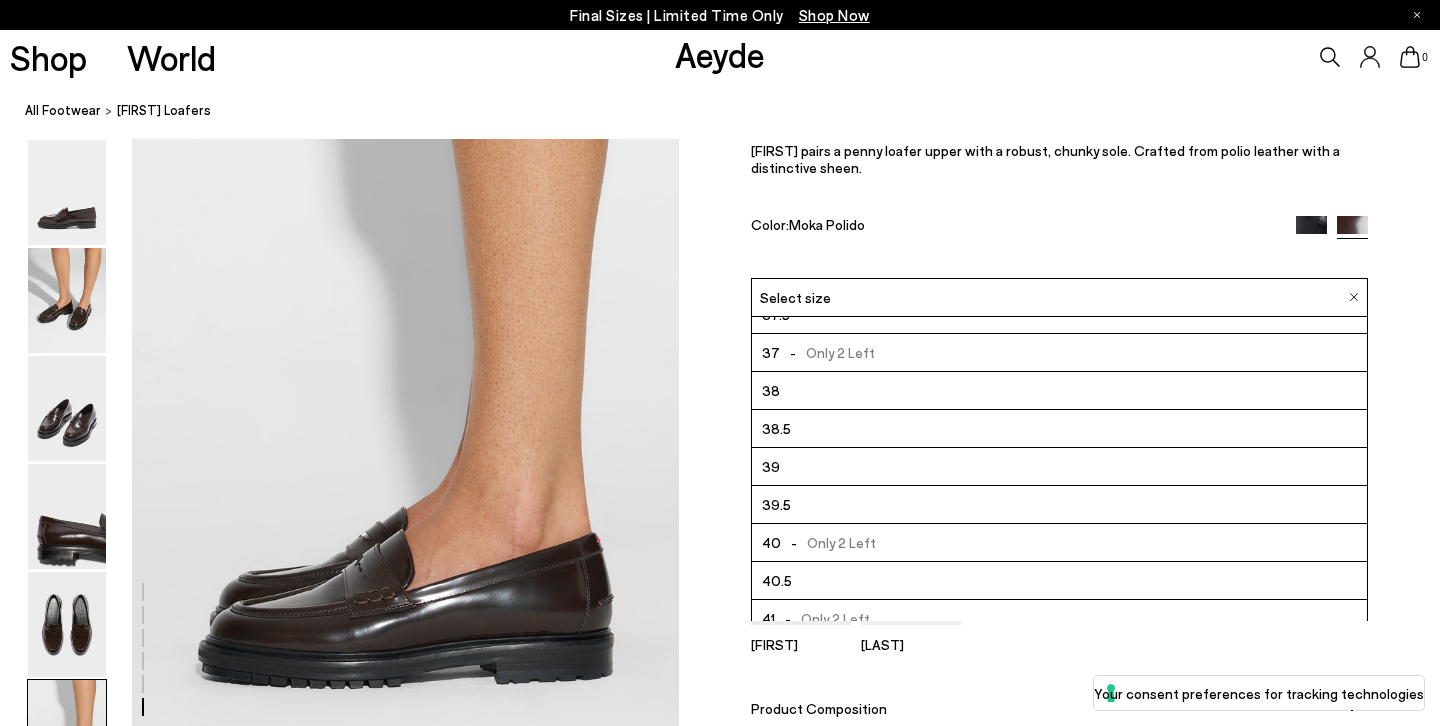 click on "Leon Loafers
$545 USD
Leon pairs a penny loafer upper with a robust, chunky sole. Crafted from polio leather with a distinctive sheen.
Color:  Moka Polido" at bounding box center (1059, 176) 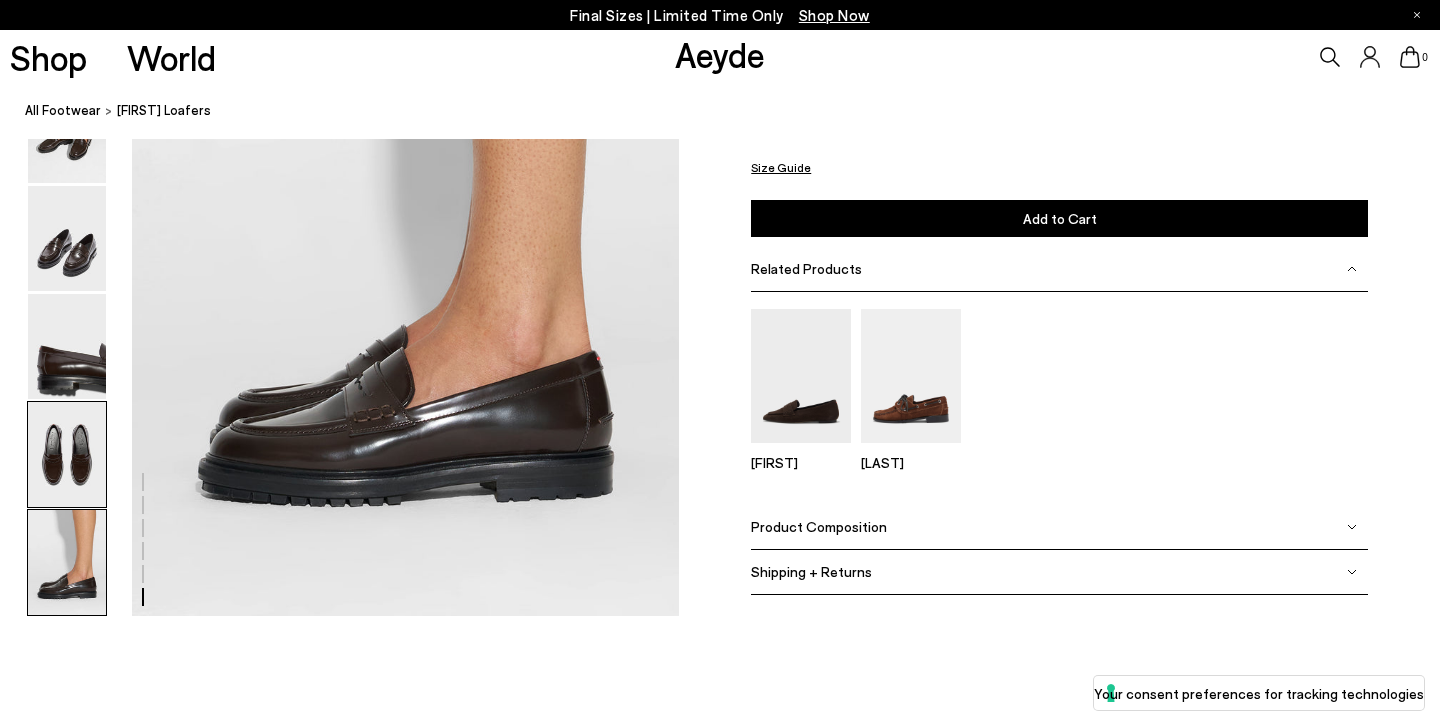 click at bounding box center [67, 454] 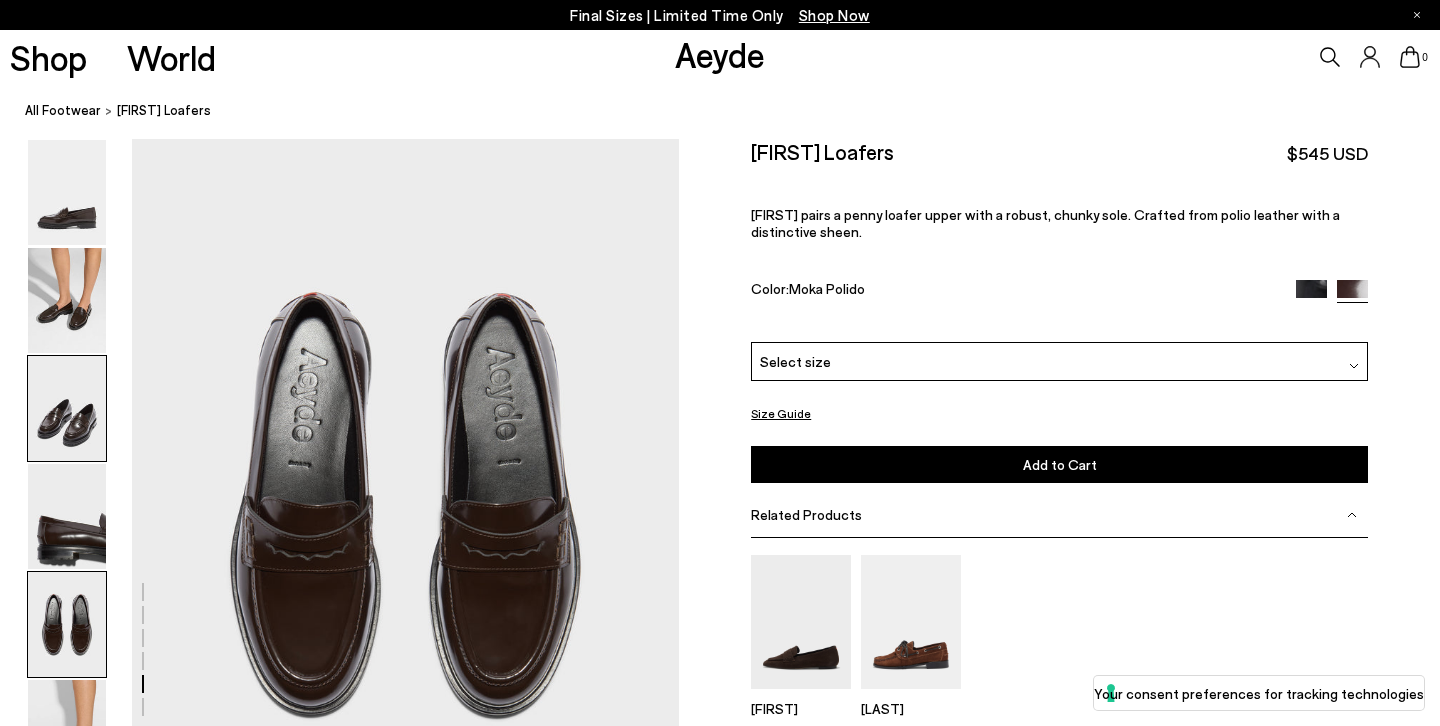 click at bounding box center (67, 408) 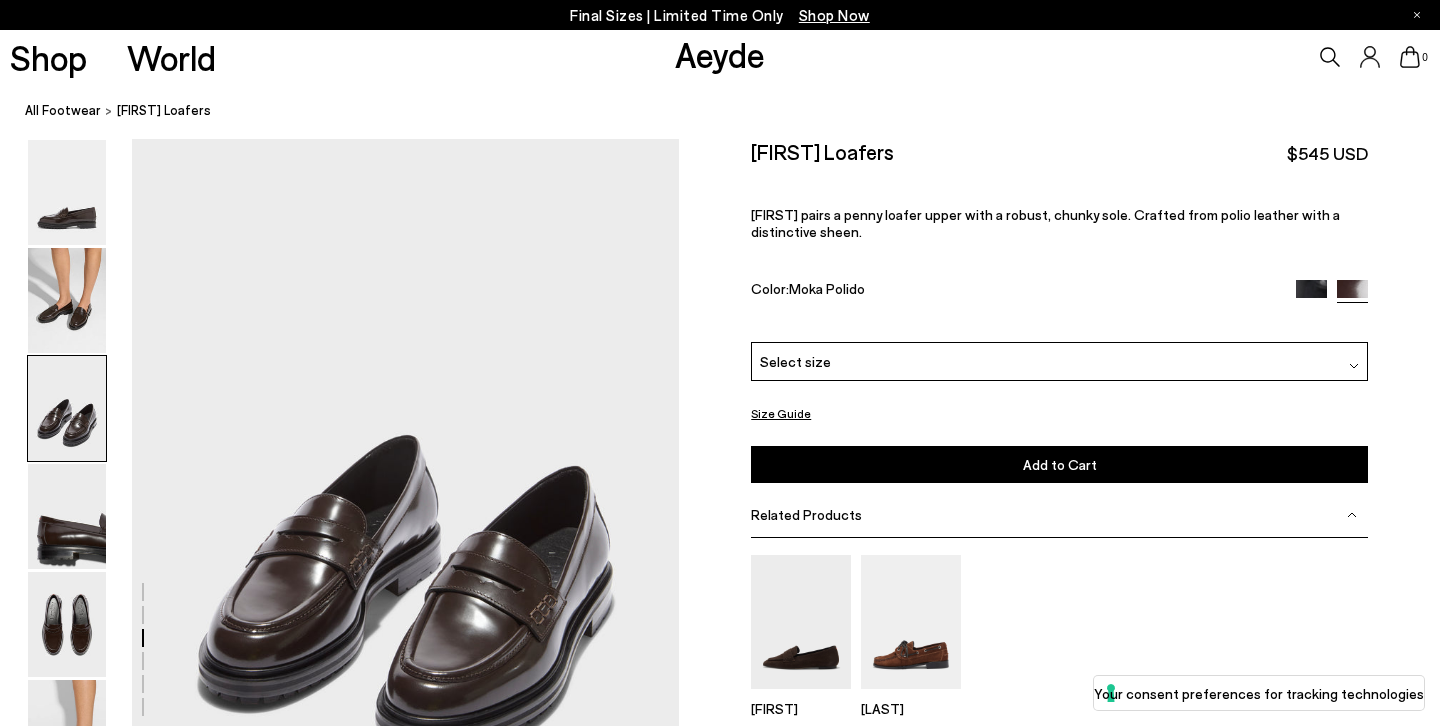 scroll, scrollTop: 1466, scrollLeft: 0, axis: vertical 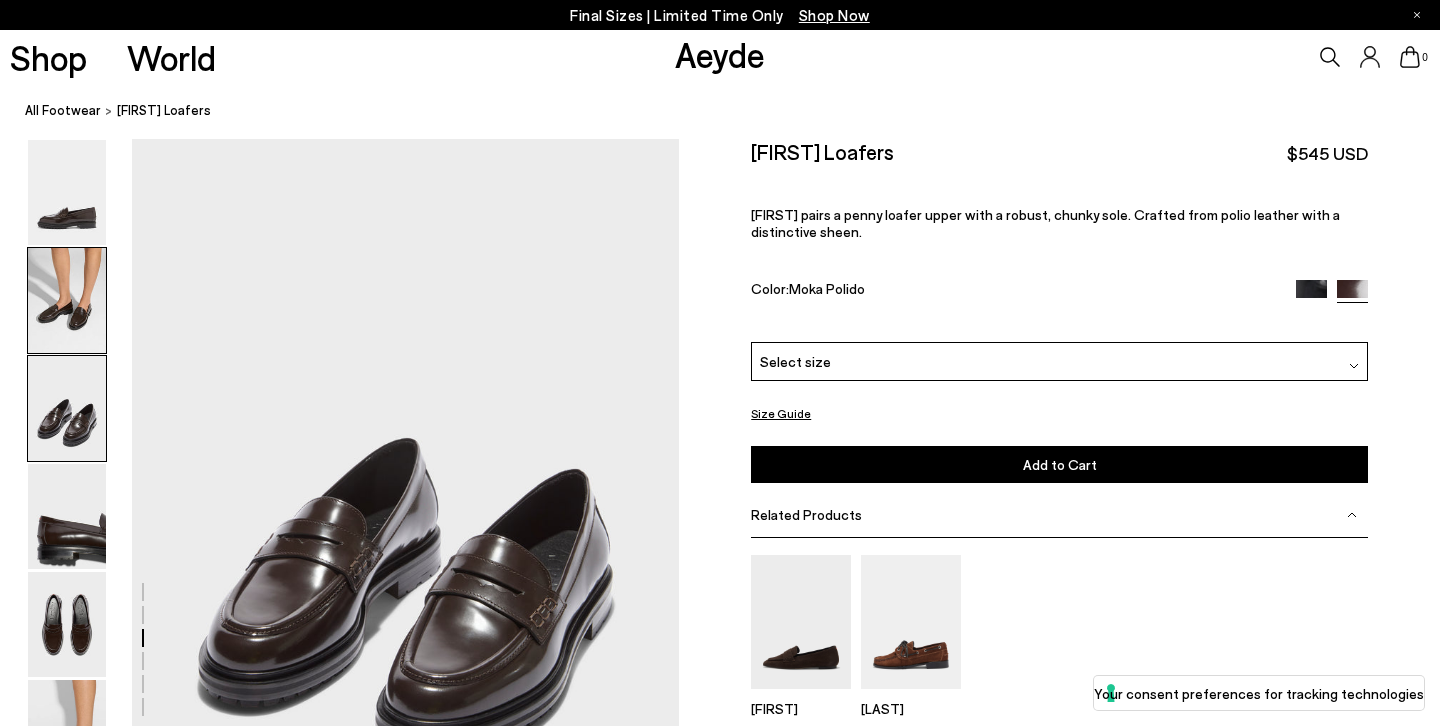 click at bounding box center [67, 300] 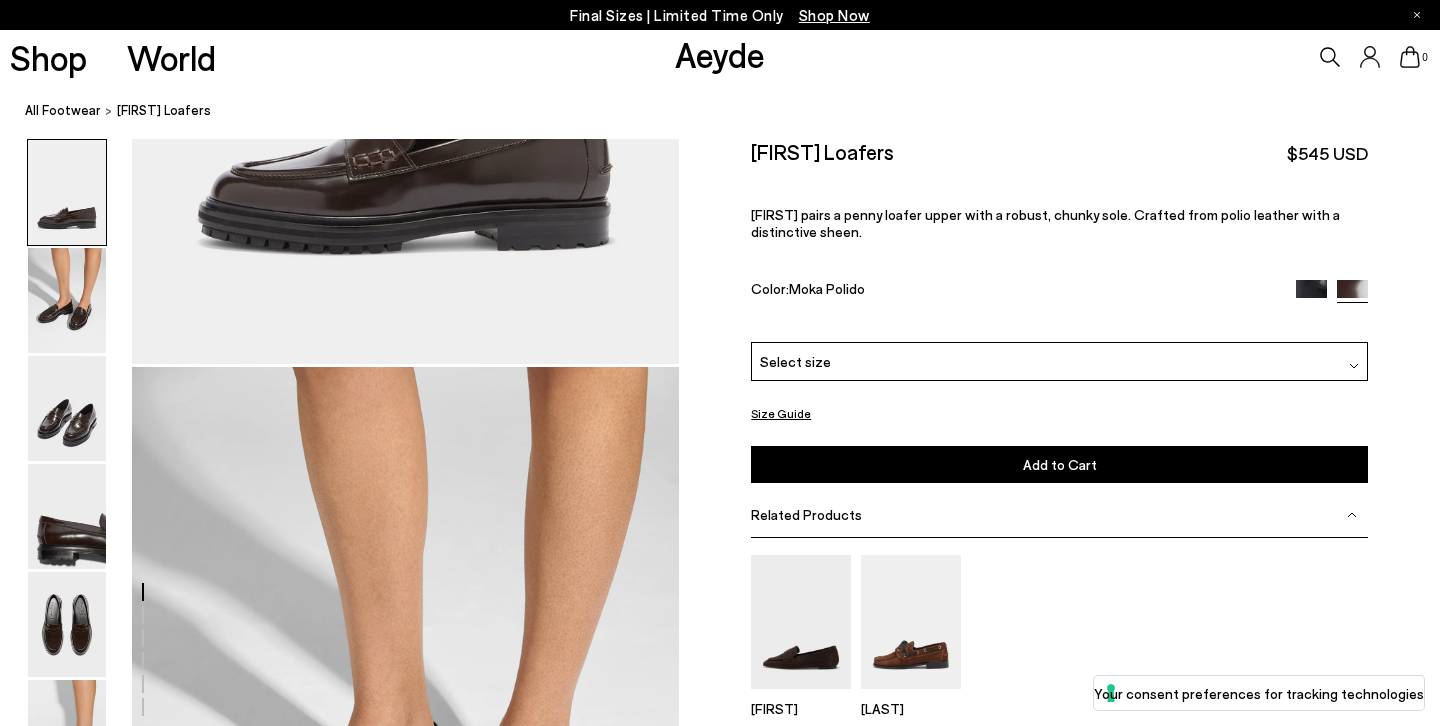scroll, scrollTop: 414, scrollLeft: 0, axis: vertical 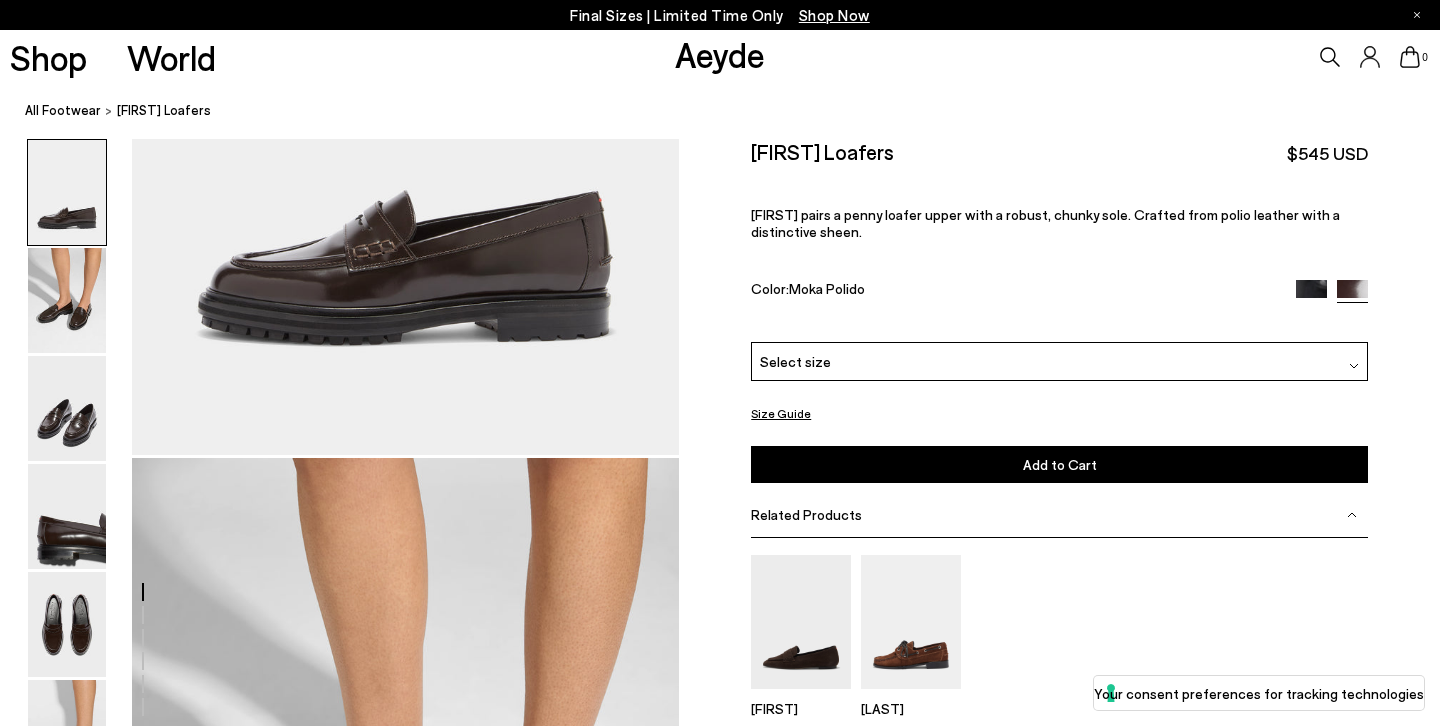 click at bounding box center [1311, 294] 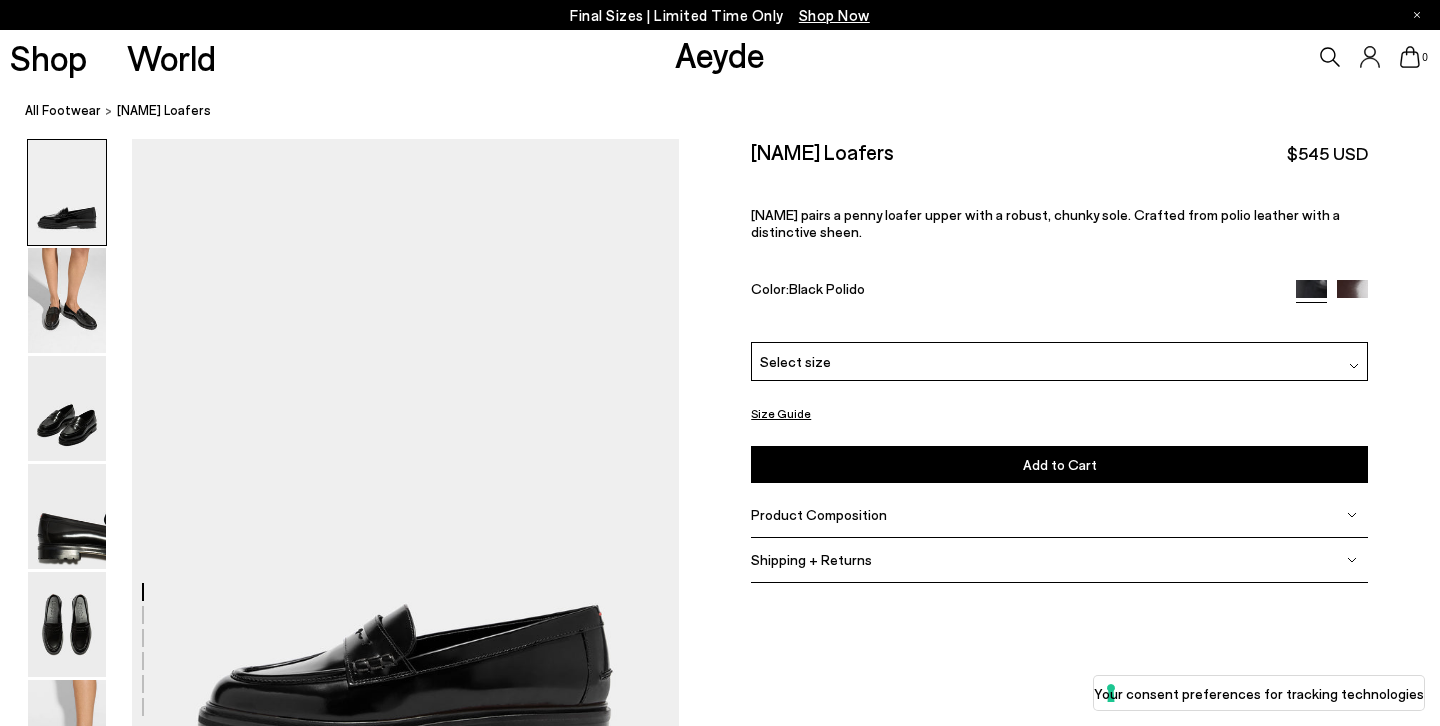 scroll, scrollTop: 0, scrollLeft: 0, axis: both 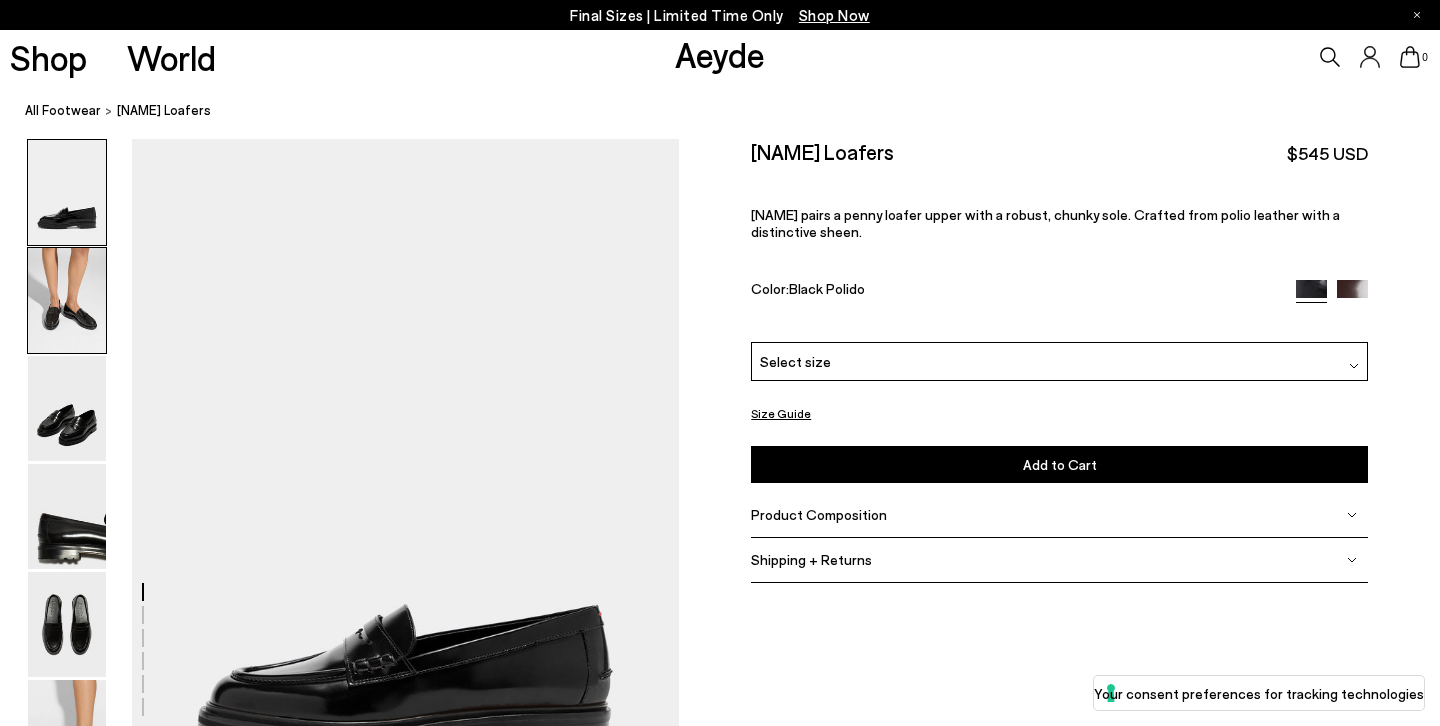 click at bounding box center (67, 300) 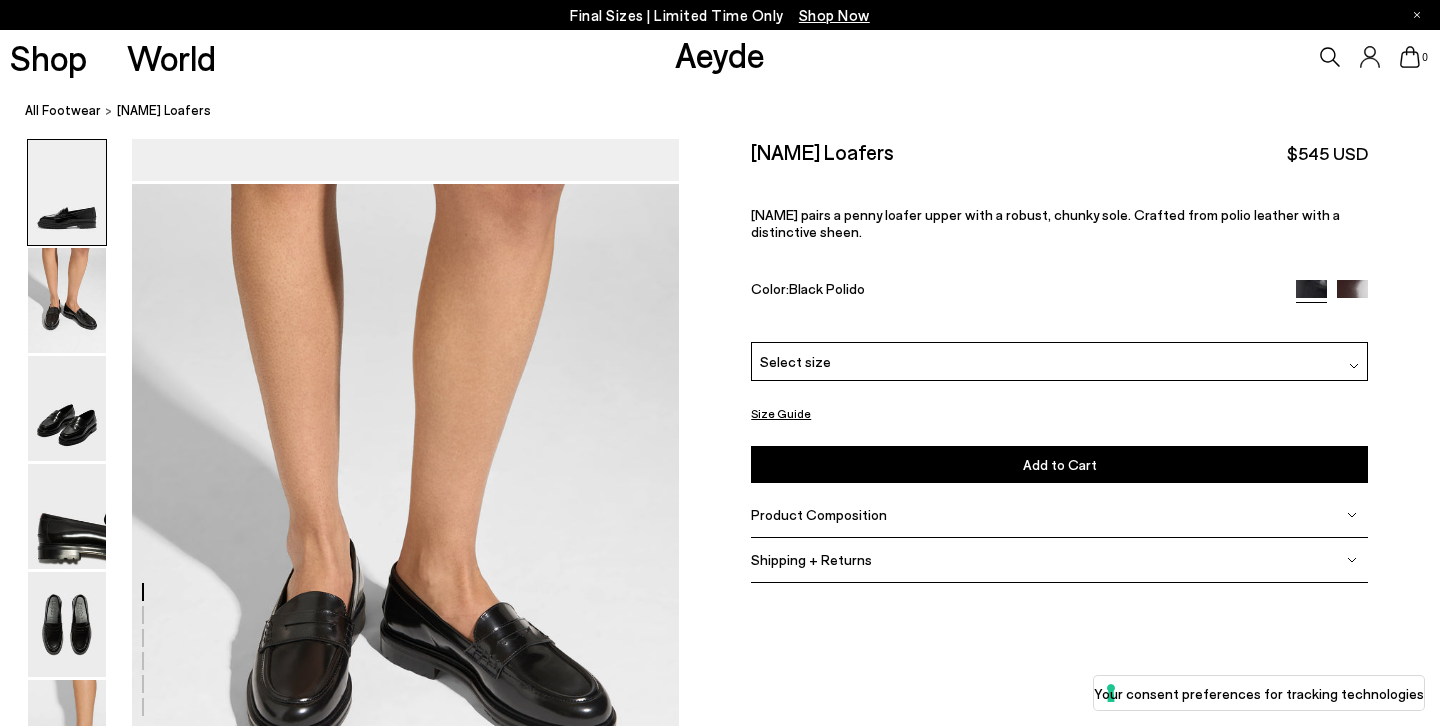 scroll, scrollTop: 733, scrollLeft: 0, axis: vertical 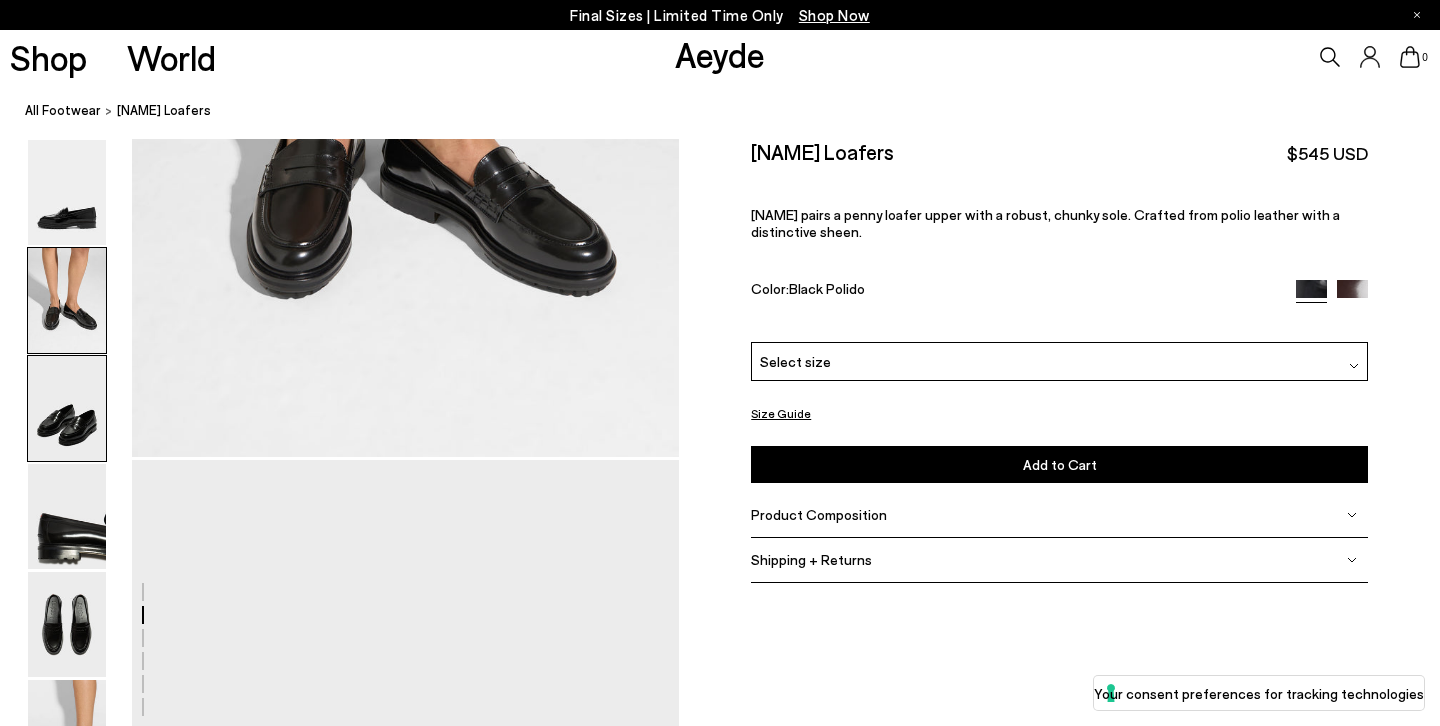 click at bounding box center (67, 408) 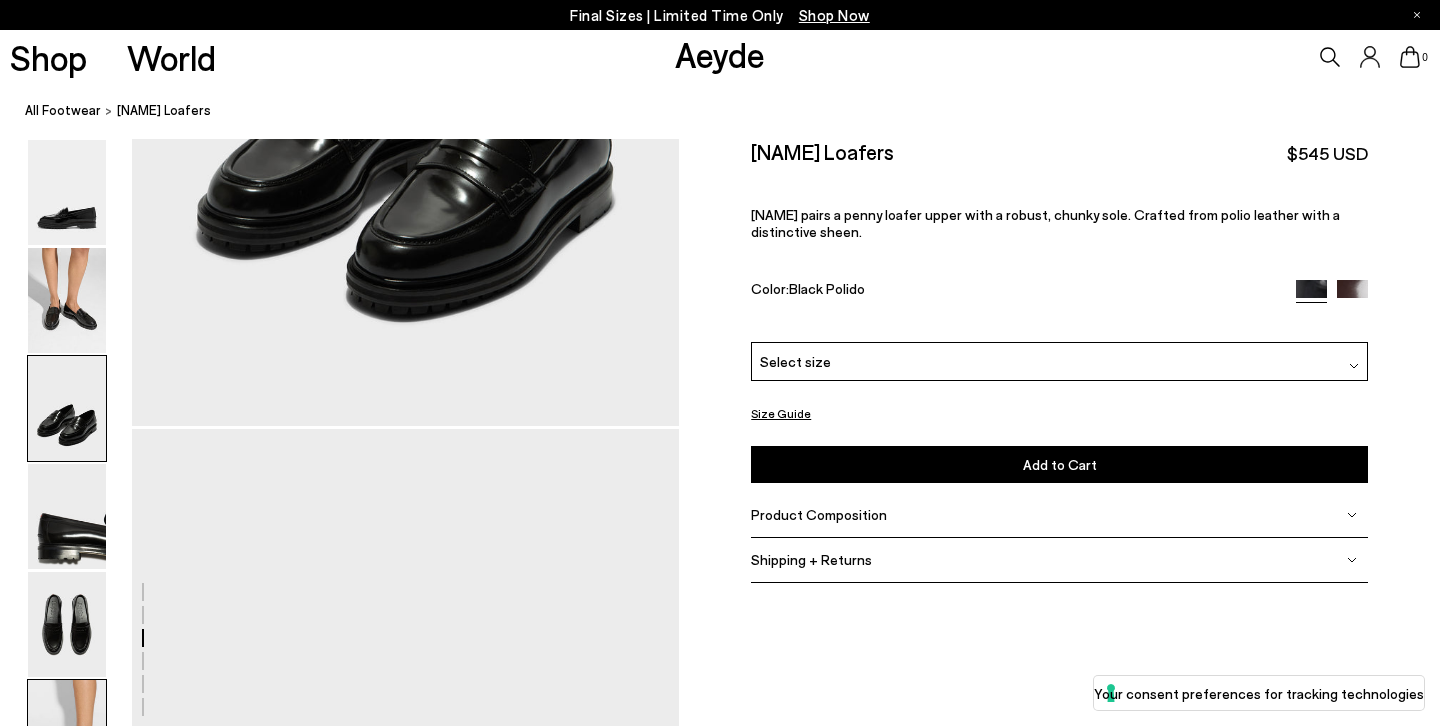 click at bounding box center [67, 732] 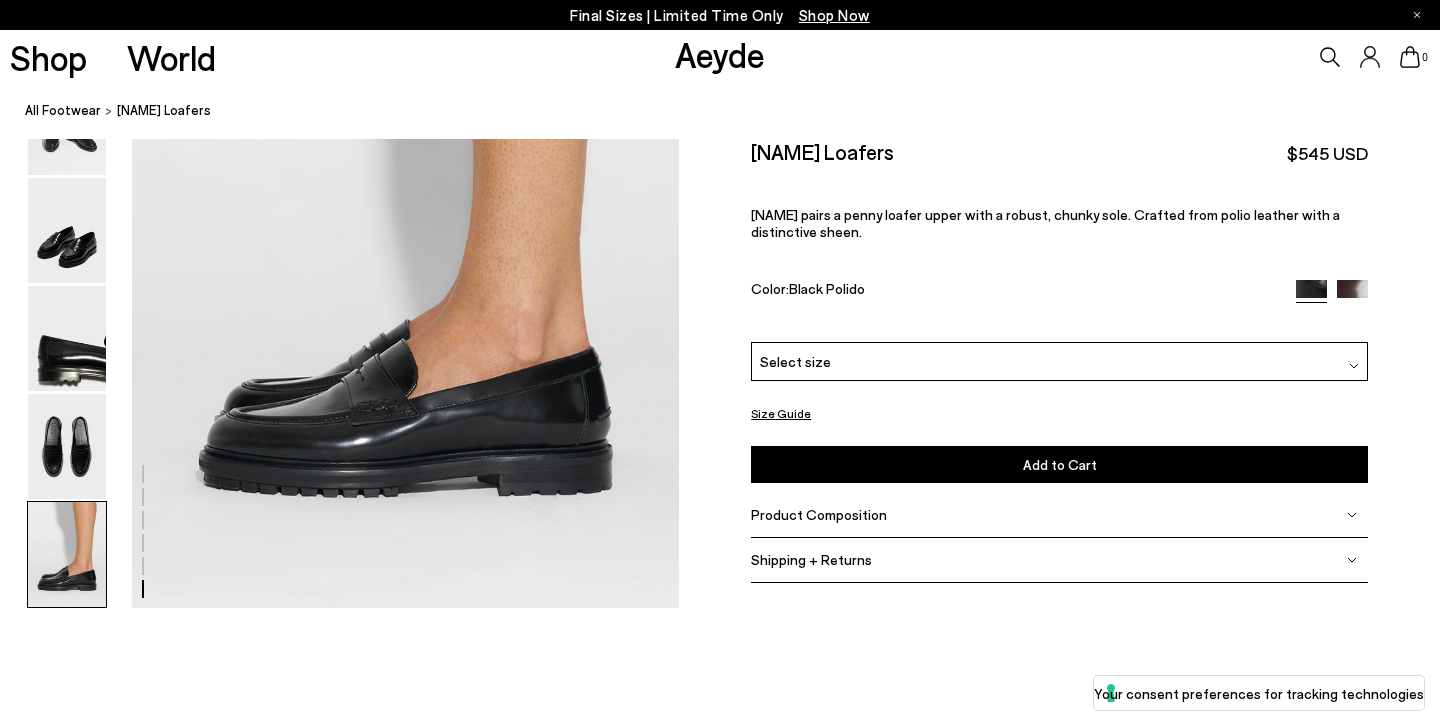 scroll, scrollTop: 3821, scrollLeft: 0, axis: vertical 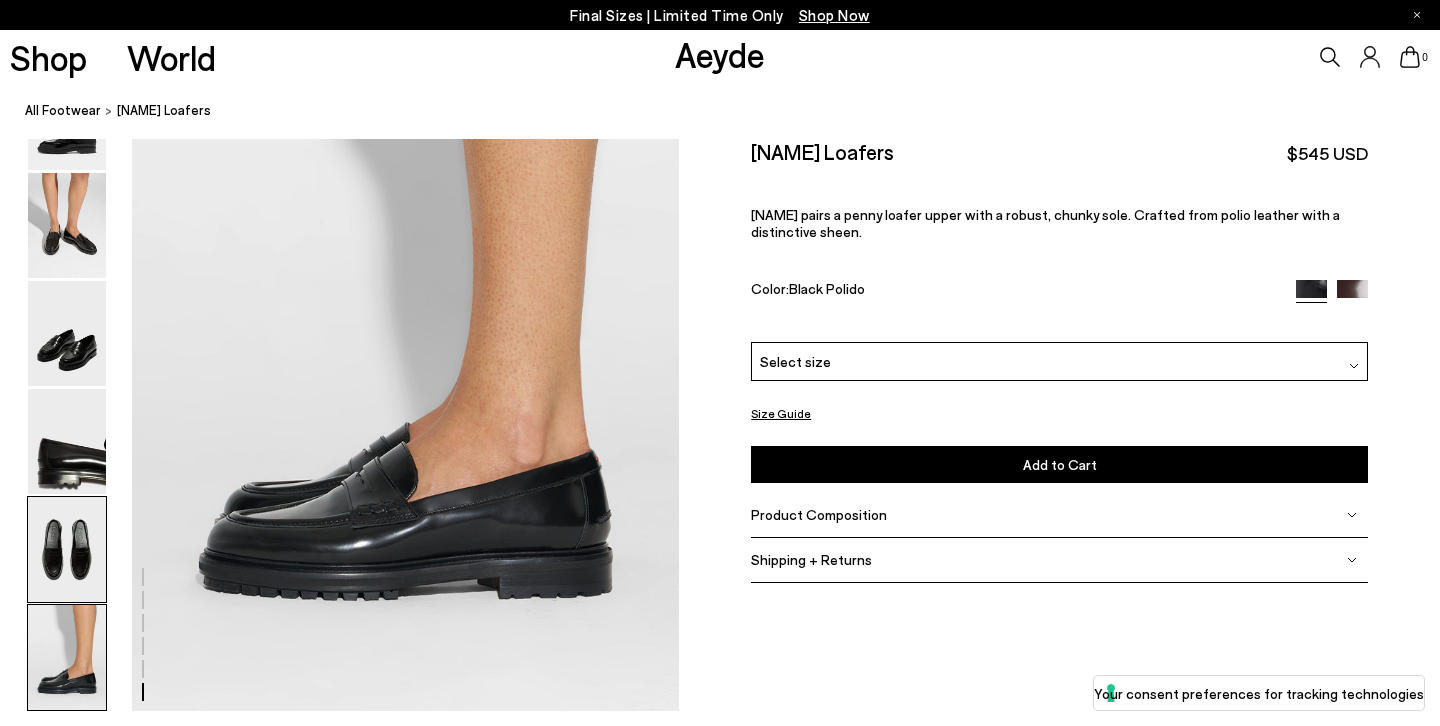 click at bounding box center [67, 549] 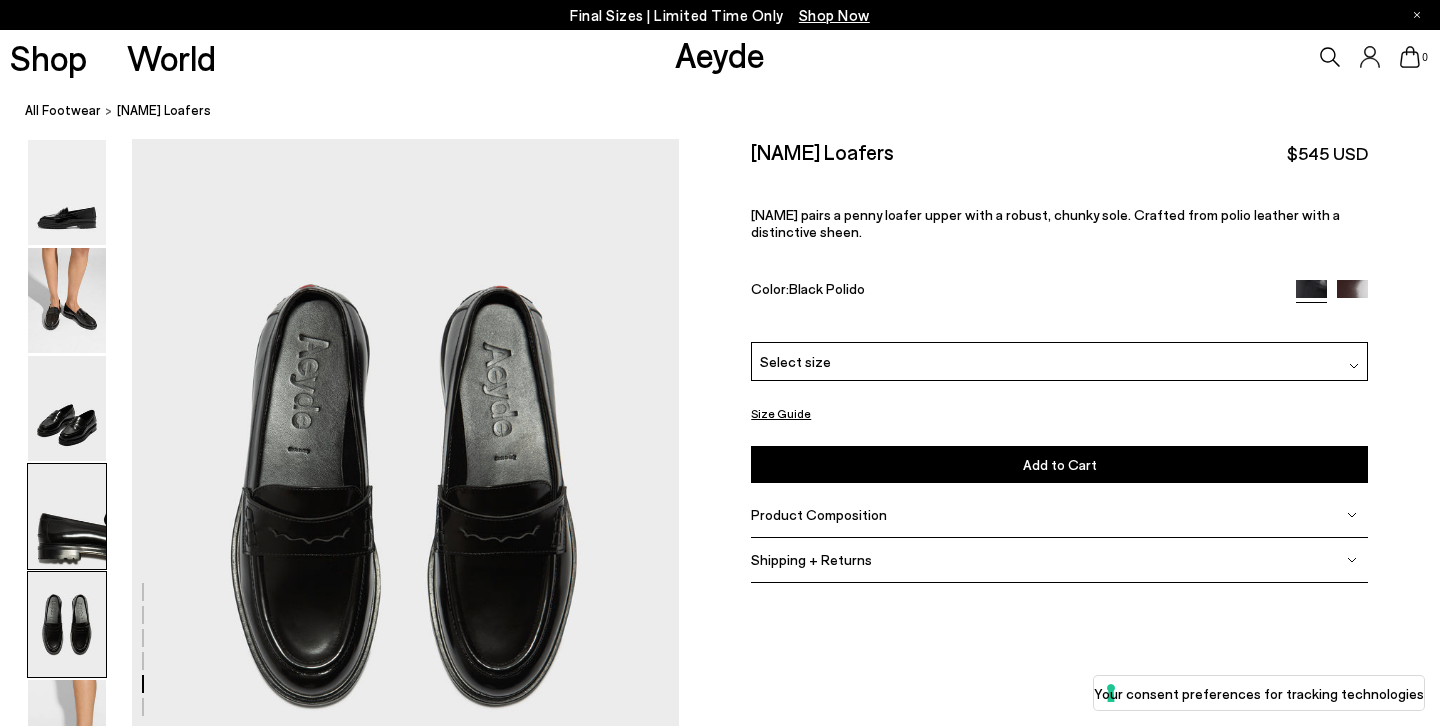click at bounding box center (67, 516) 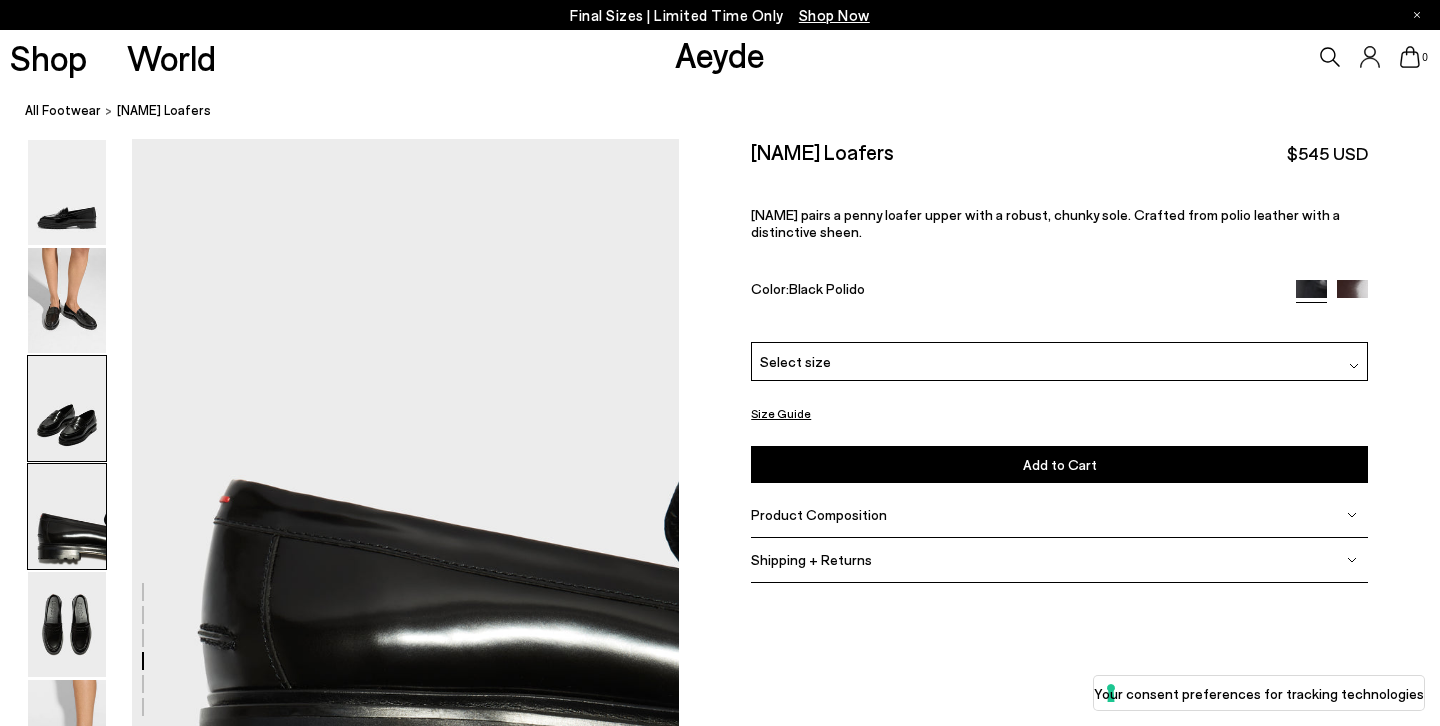 click at bounding box center [67, 408] 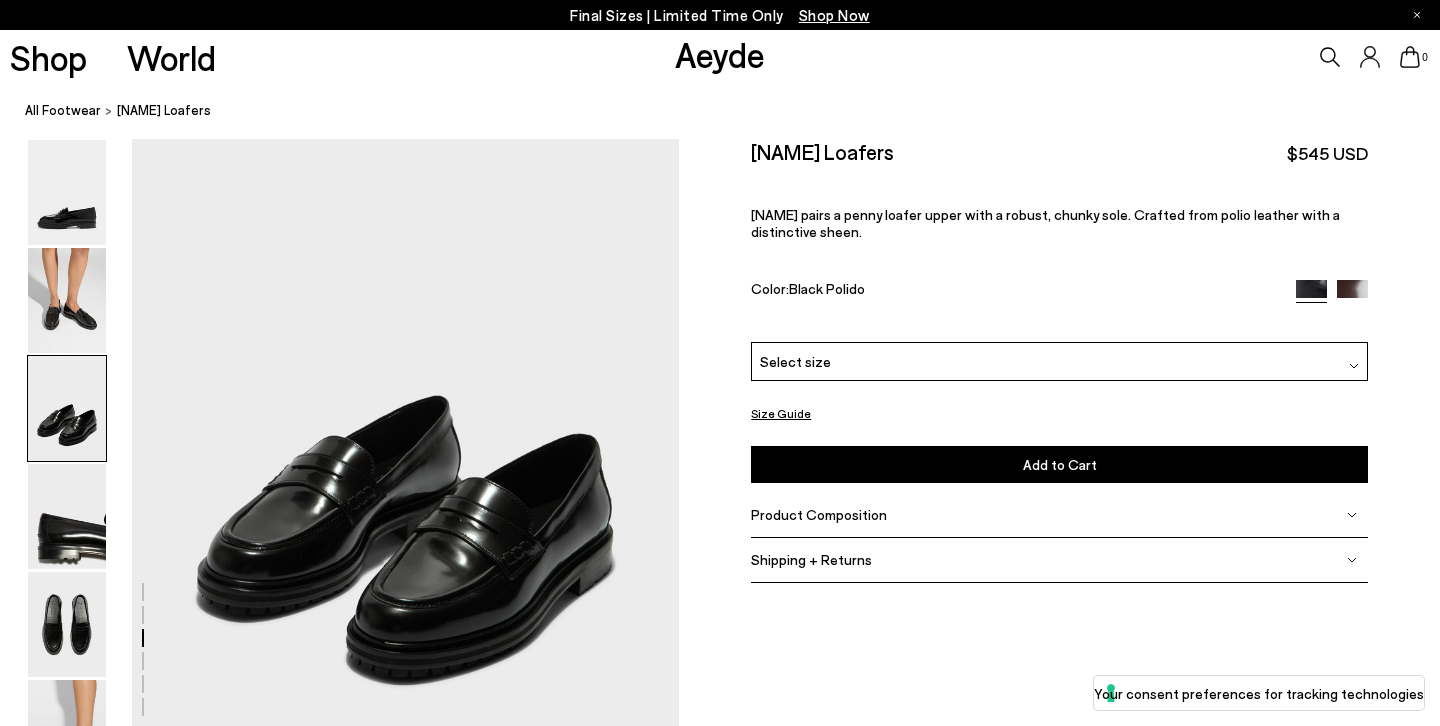scroll, scrollTop: 1466, scrollLeft: 0, axis: vertical 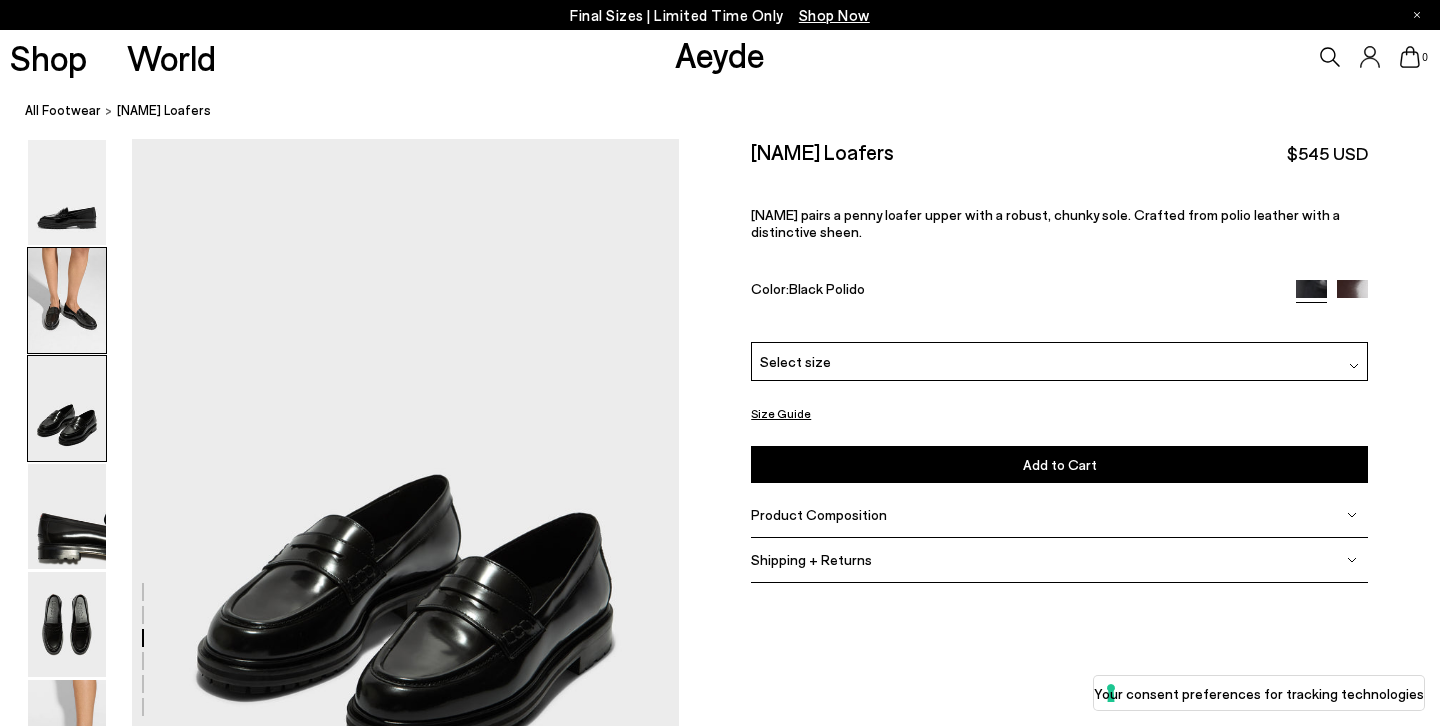click at bounding box center [67, 300] 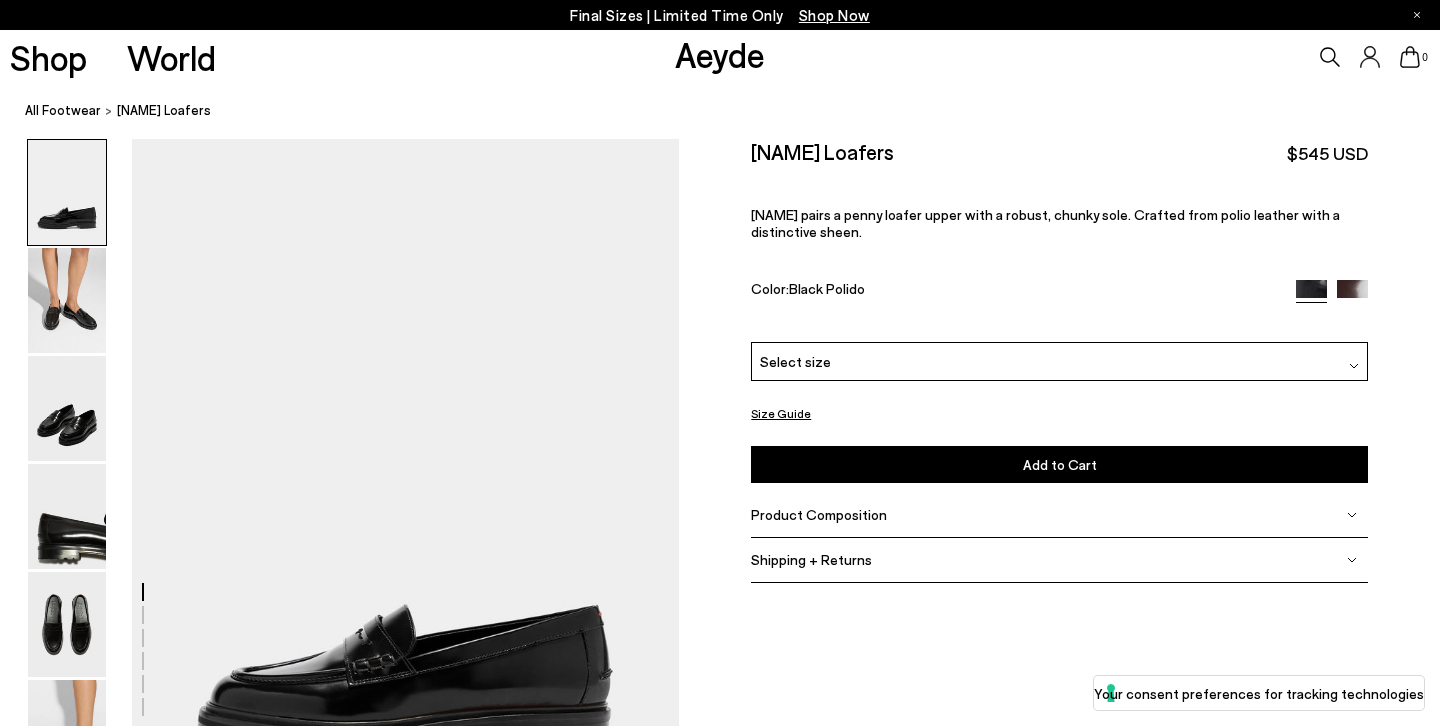 scroll, scrollTop: -1, scrollLeft: 0, axis: vertical 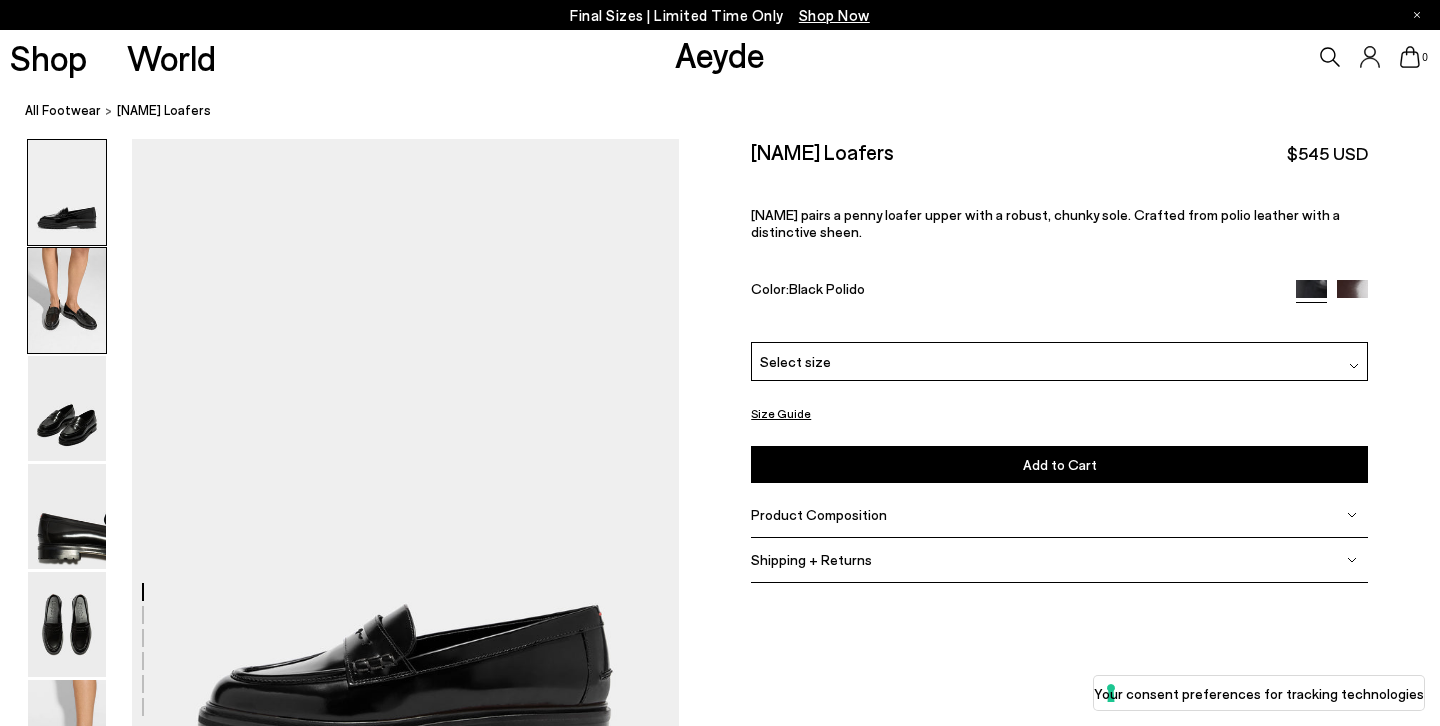 click at bounding box center [67, 300] 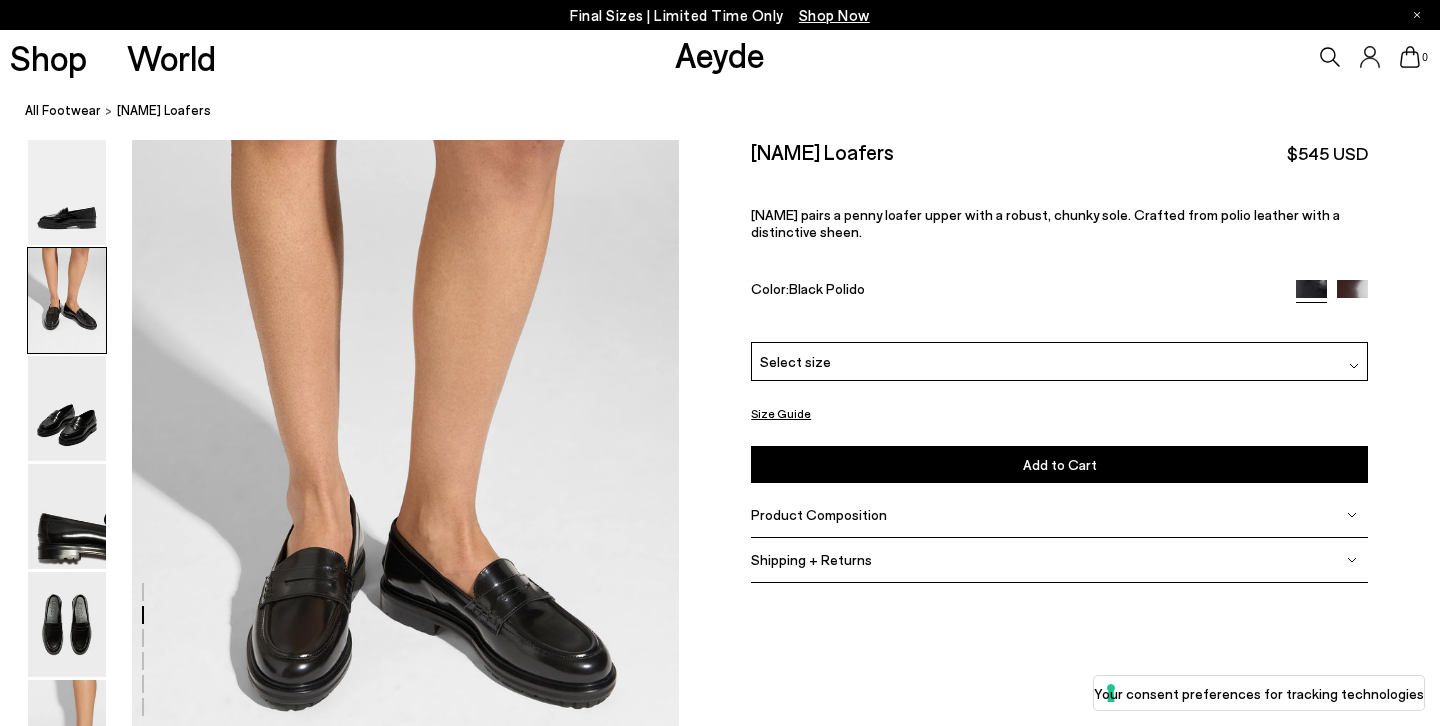 scroll, scrollTop: 733, scrollLeft: 0, axis: vertical 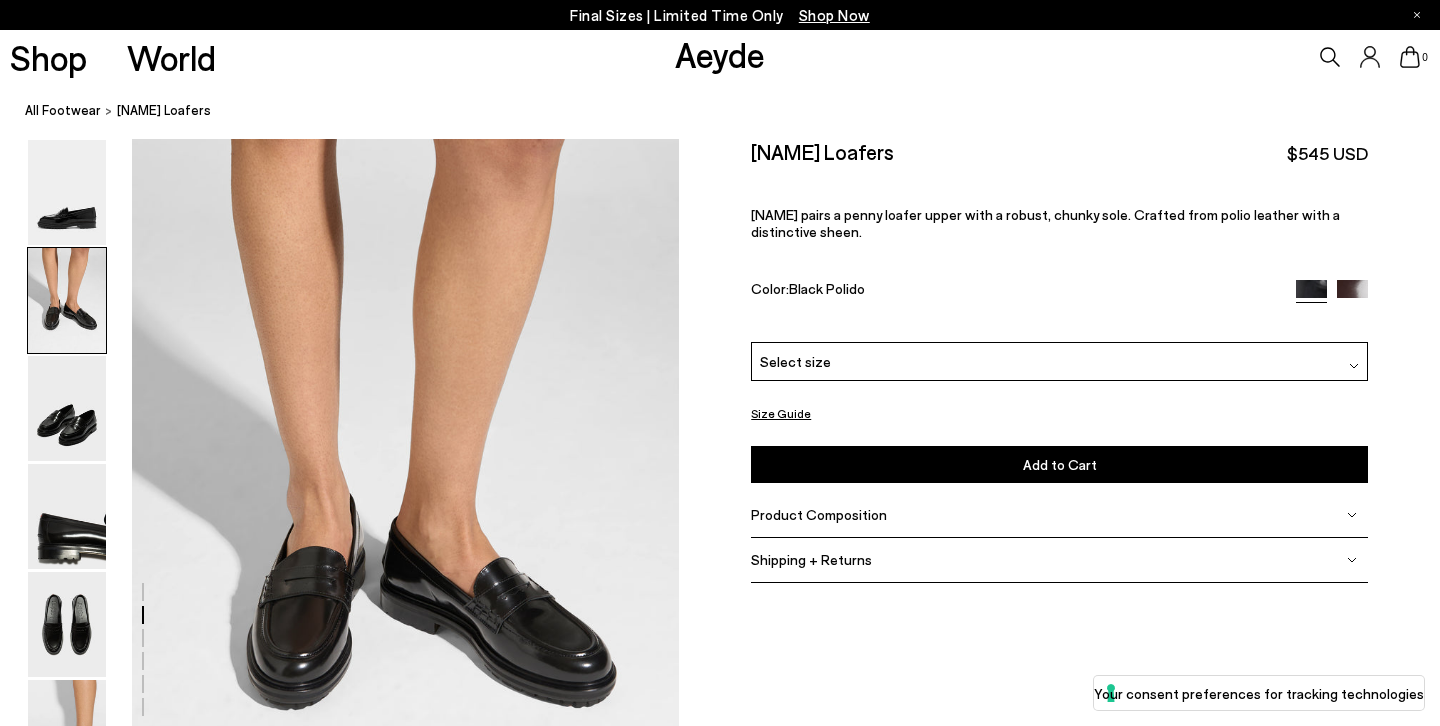 click at bounding box center (1352, 294) 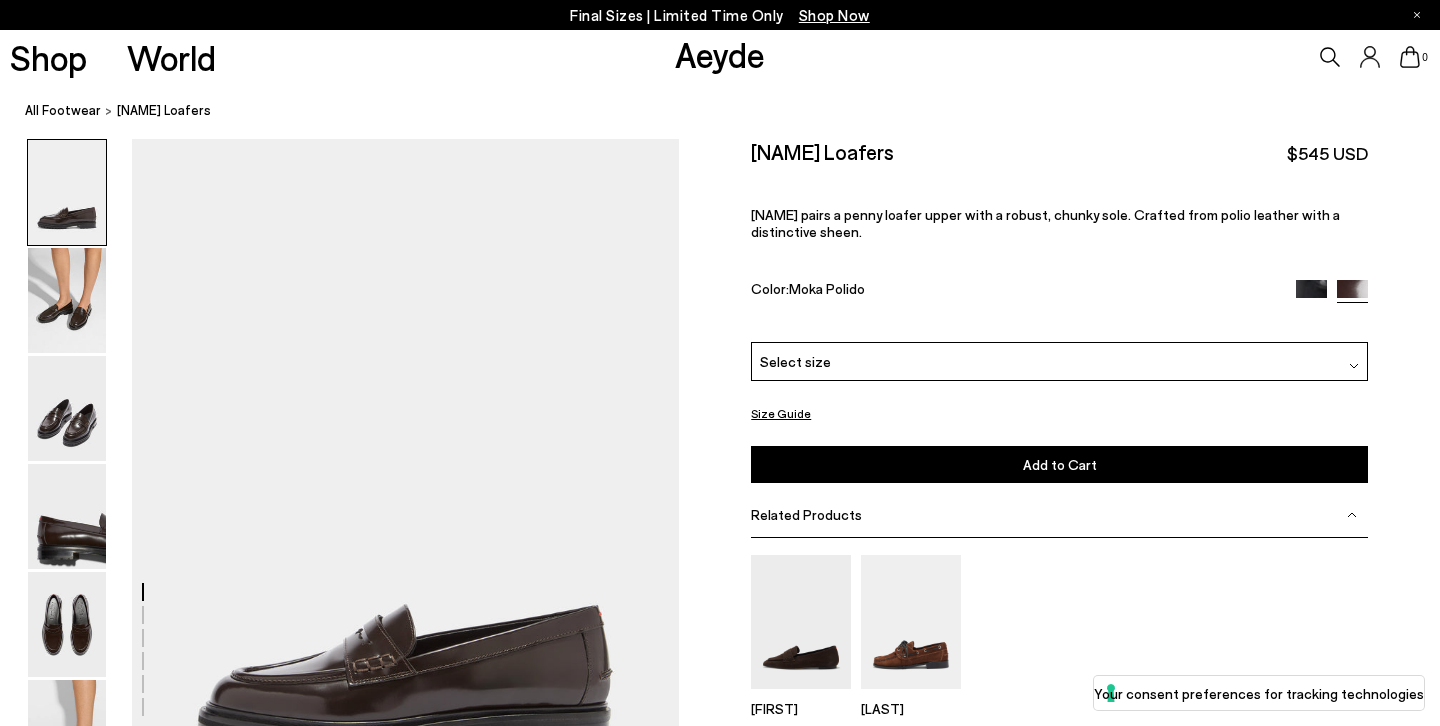 scroll, scrollTop: 0, scrollLeft: 0, axis: both 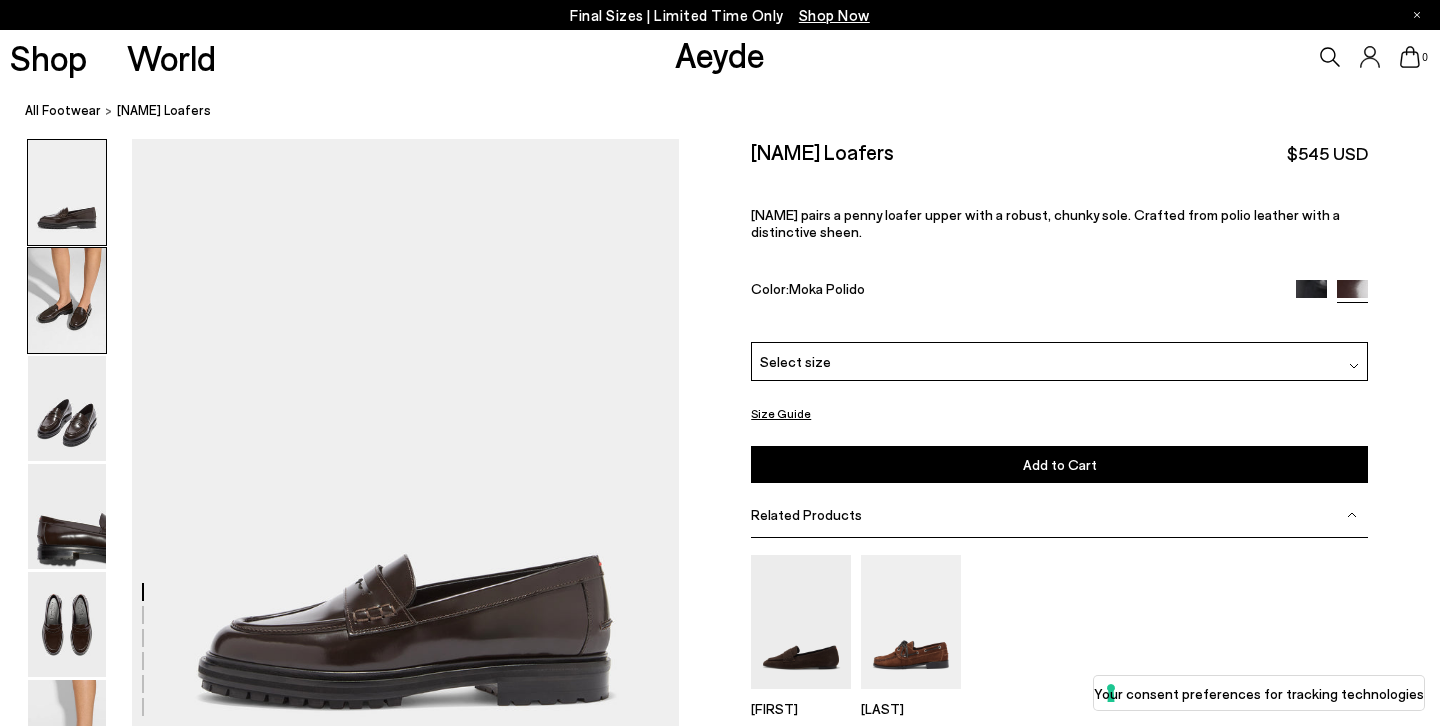 click at bounding box center (67, 300) 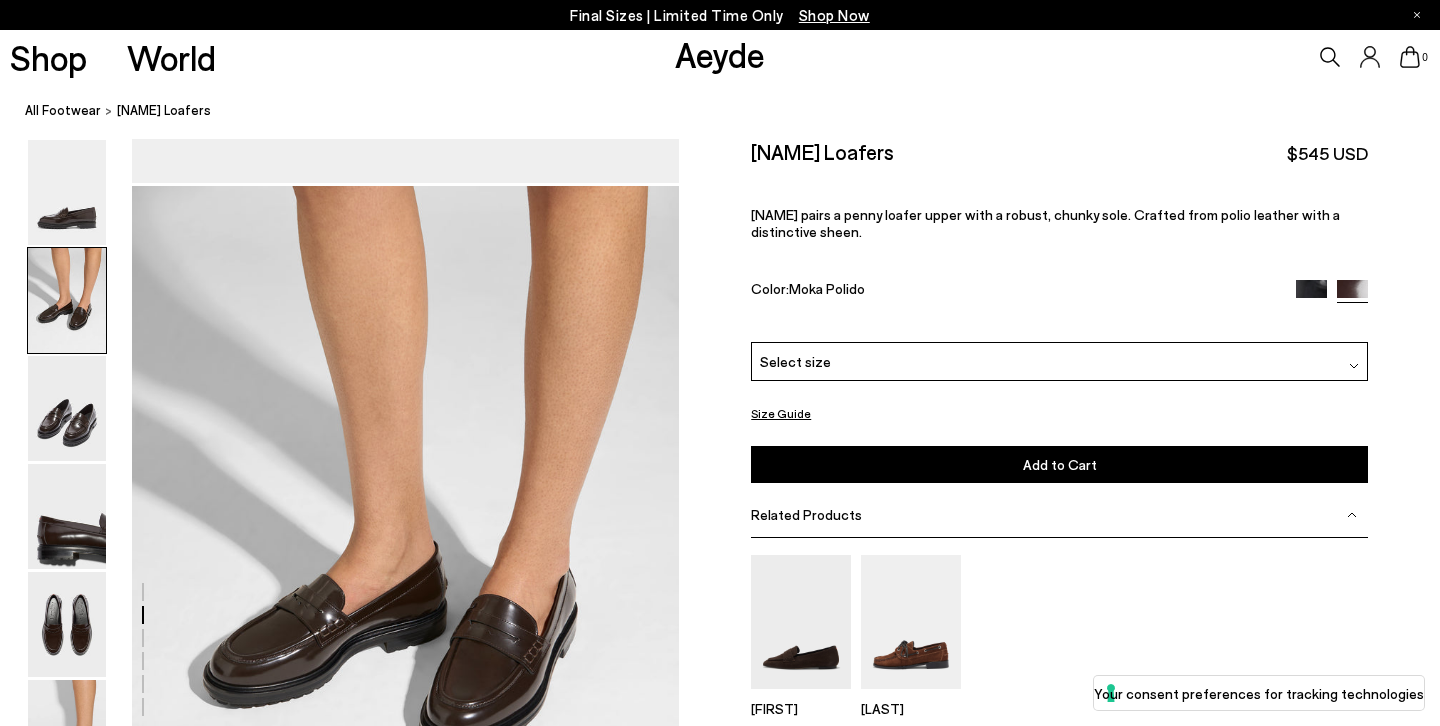 scroll, scrollTop: 733, scrollLeft: 0, axis: vertical 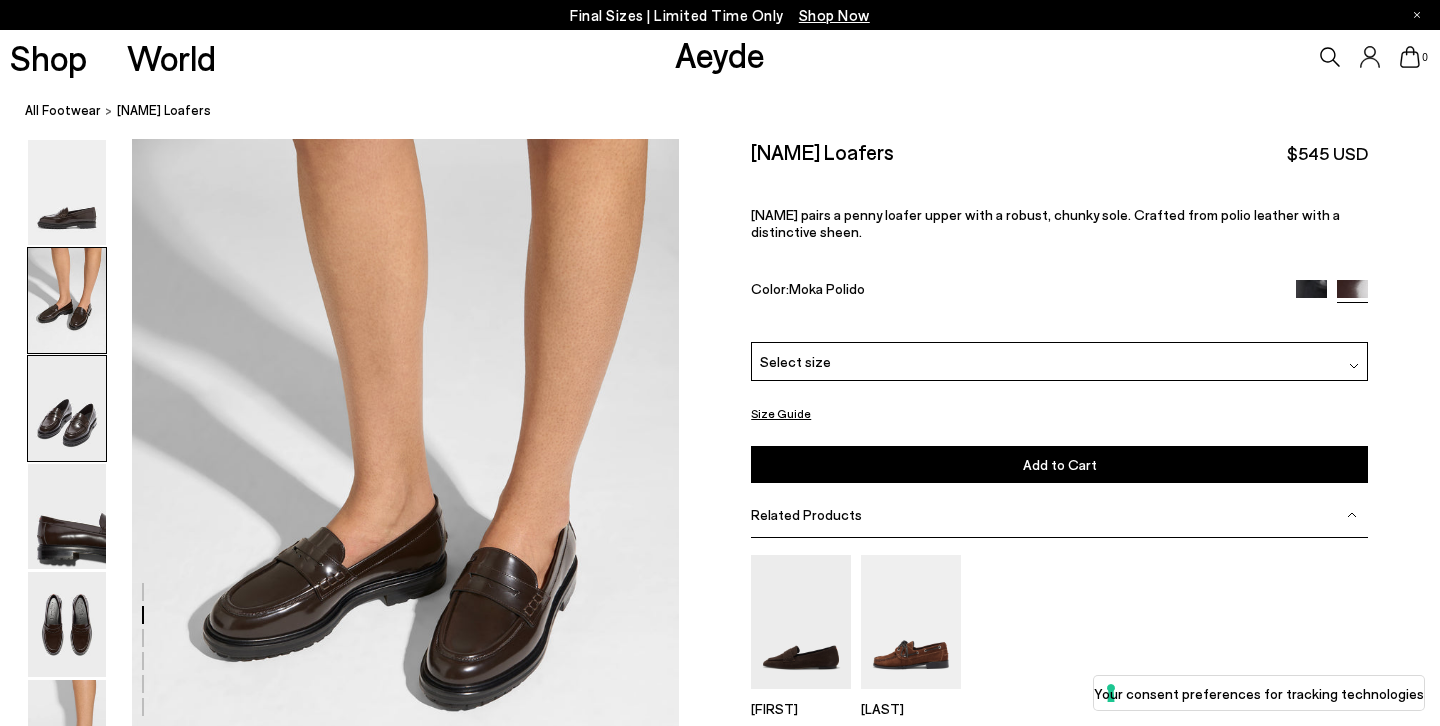 click at bounding box center [67, 408] 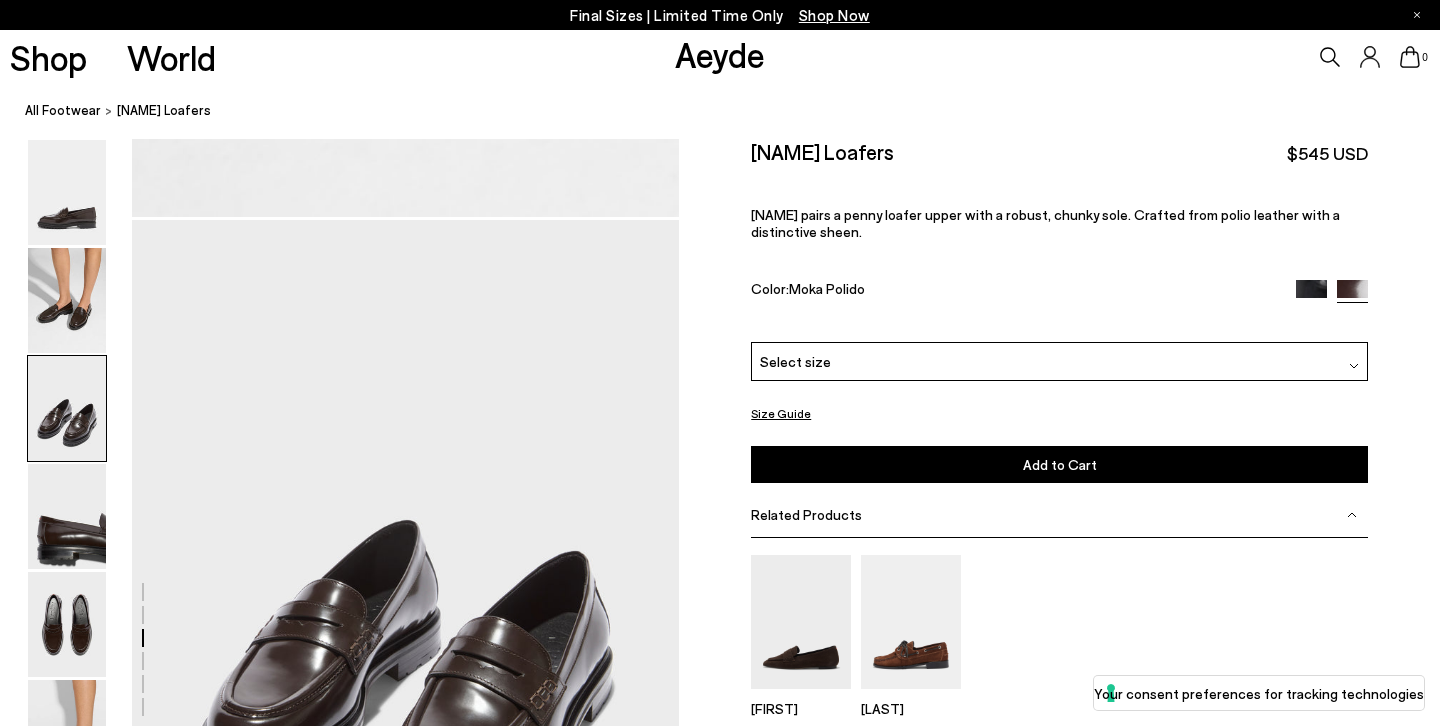 scroll, scrollTop: 1466, scrollLeft: 0, axis: vertical 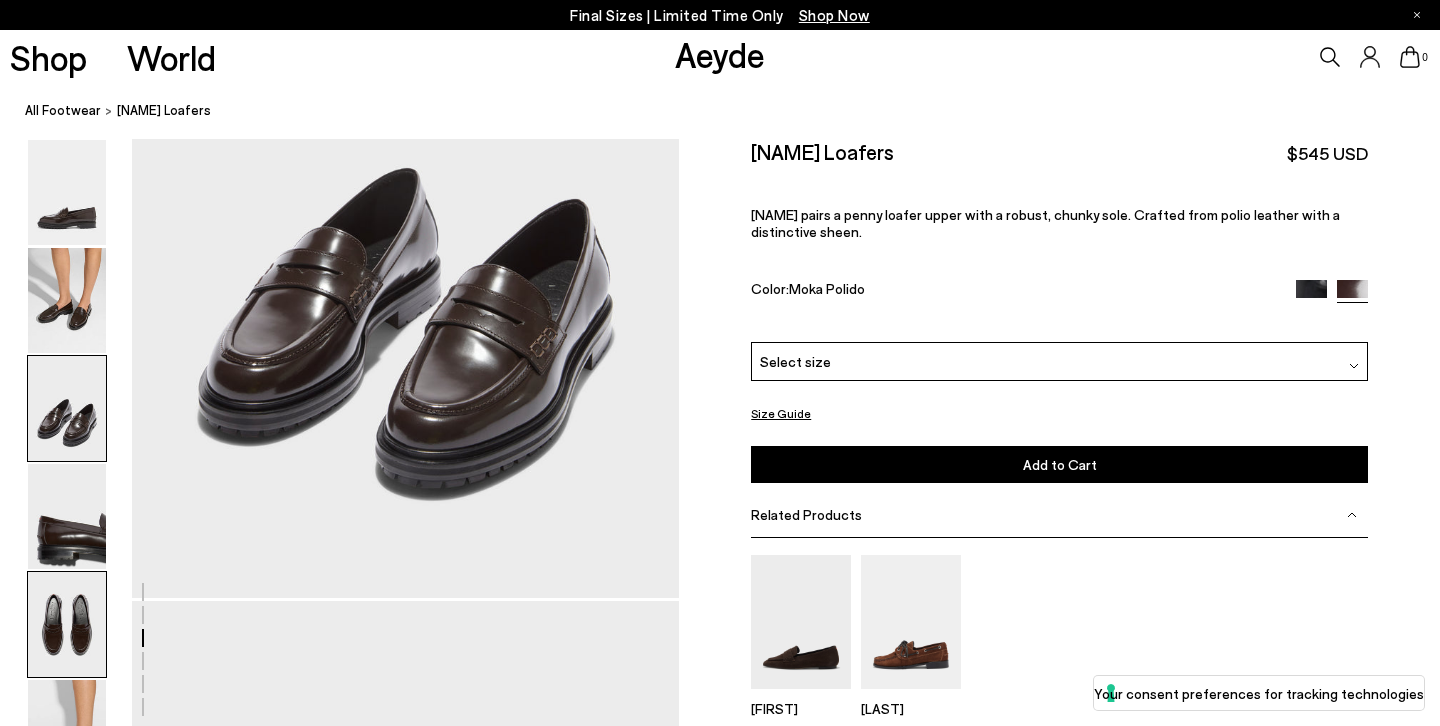 click at bounding box center (67, 624) 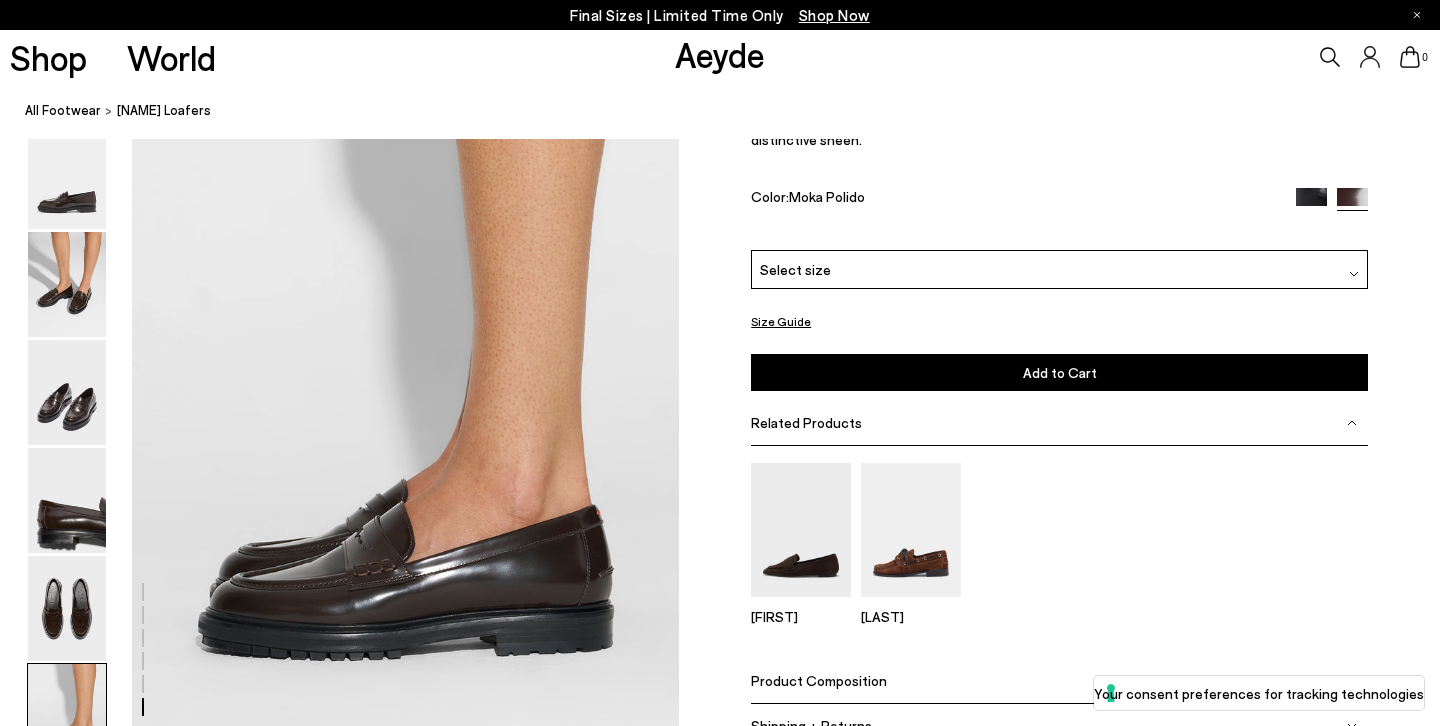 scroll, scrollTop: 3764, scrollLeft: 0, axis: vertical 